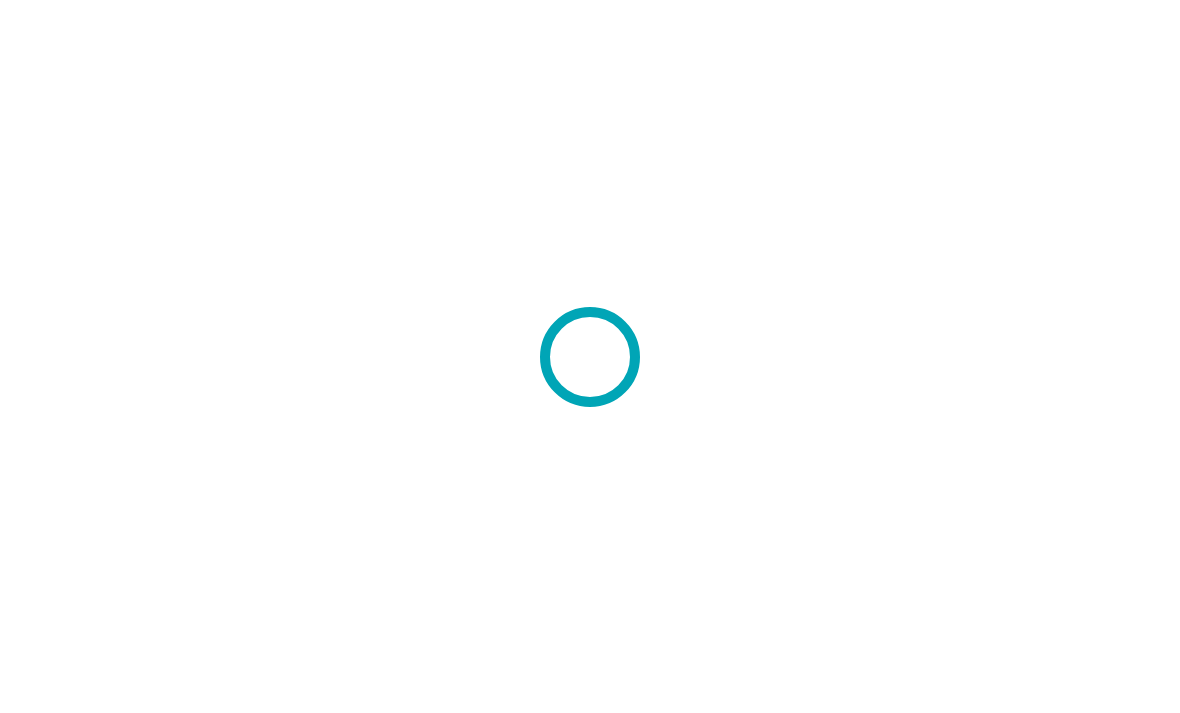 scroll, scrollTop: 0, scrollLeft: 0, axis: both 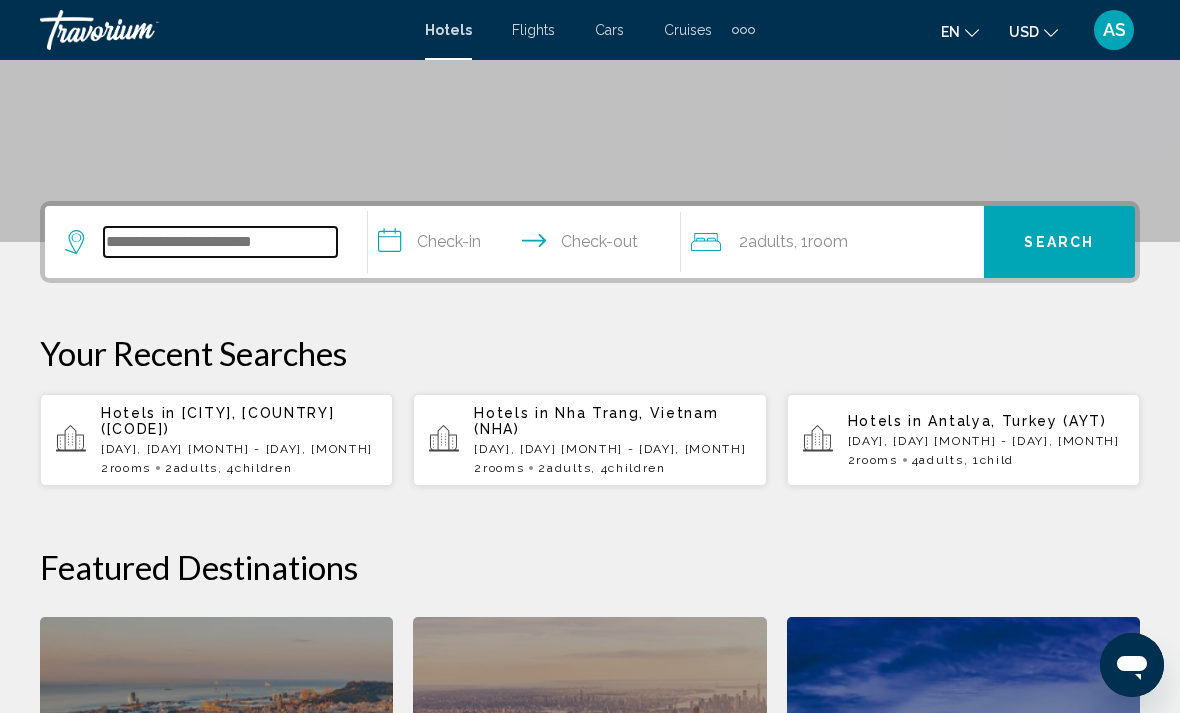 click at bounding box center [220, 242] 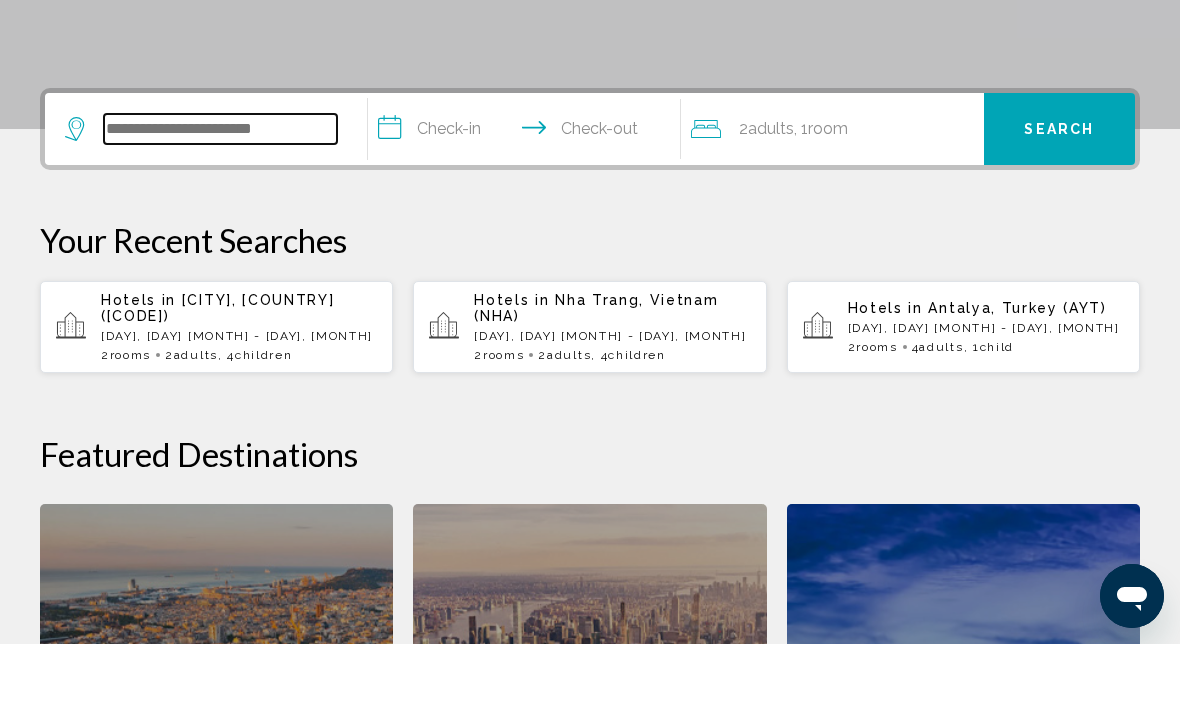 scroll, scrollTop: 425, scrollLeft: 0, axis: vertical 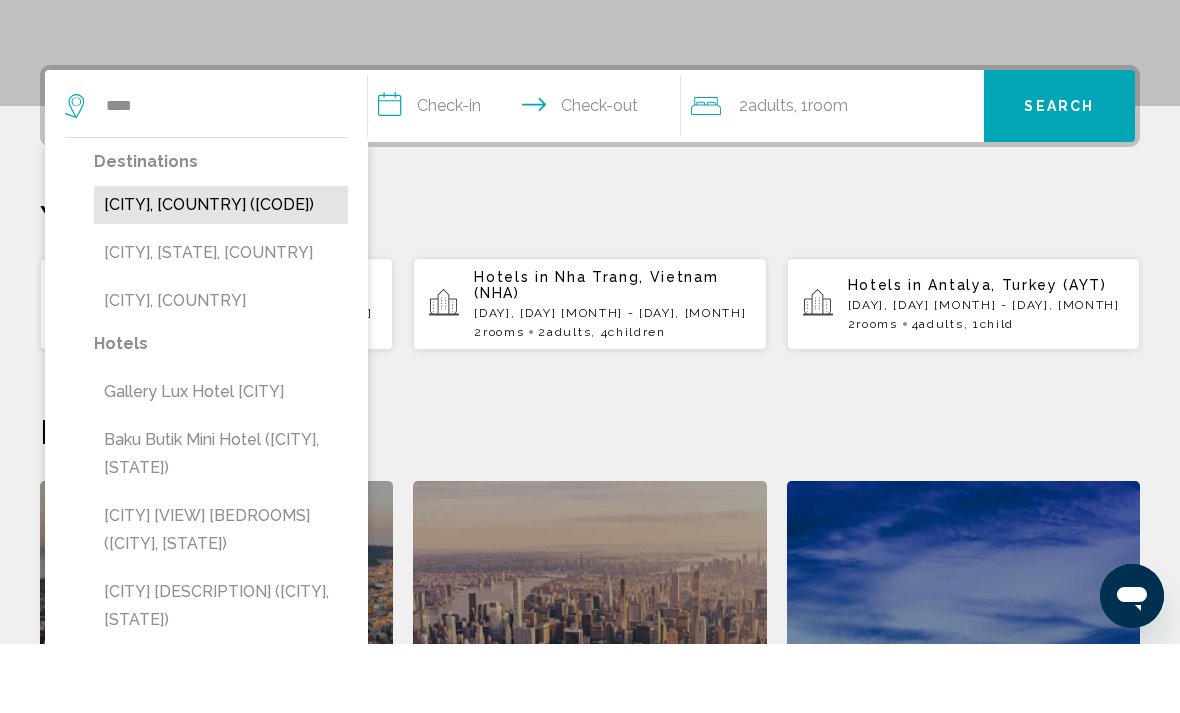click on "[CITY], [COUNTRY] ([CODE])" at bounding box center [221, 274] 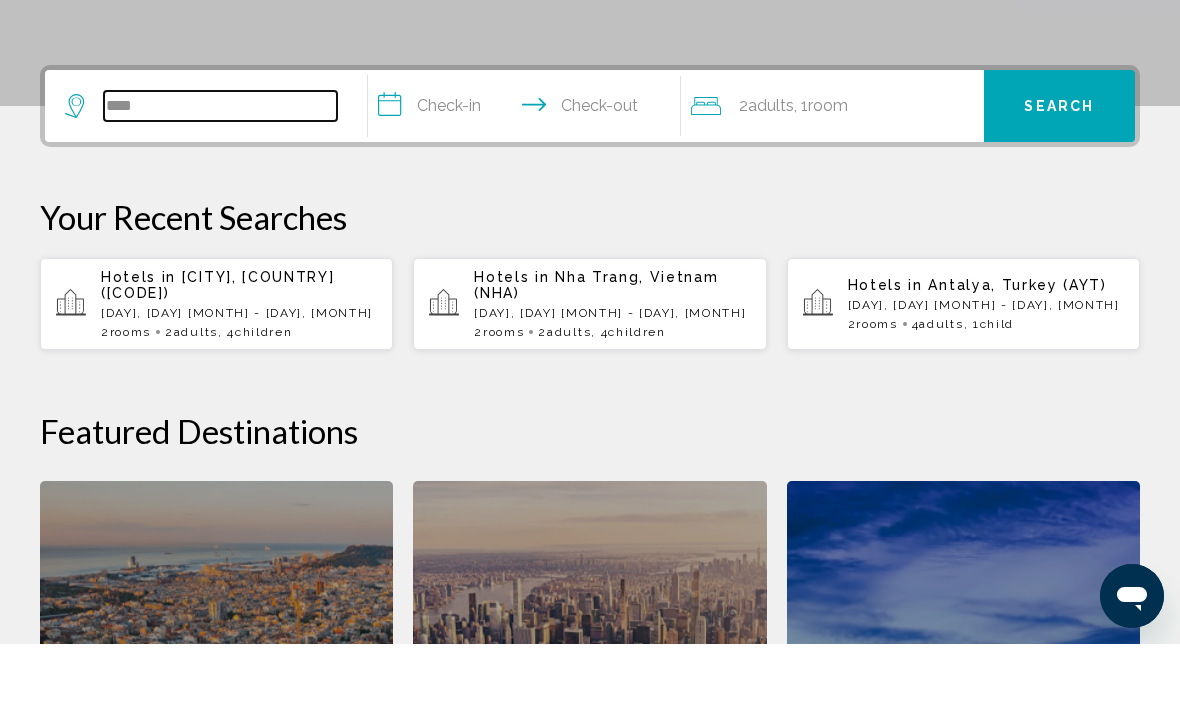 type on "**********" 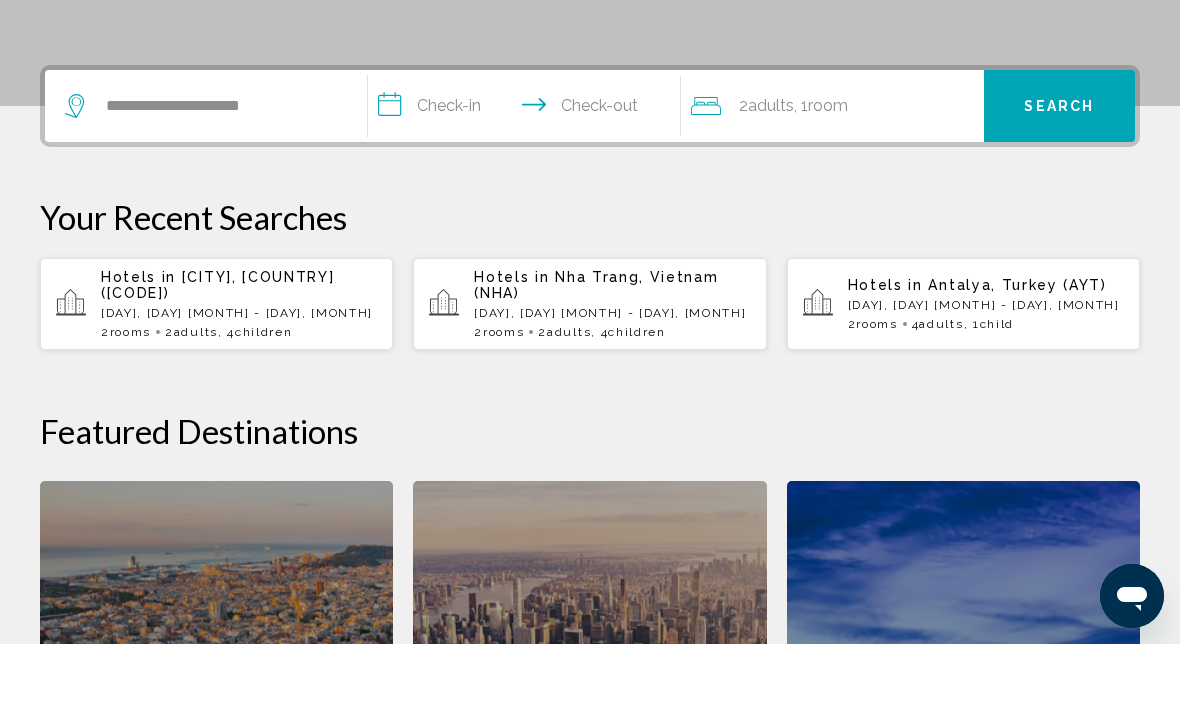 click on "**********" at bounding box center [528, 178] 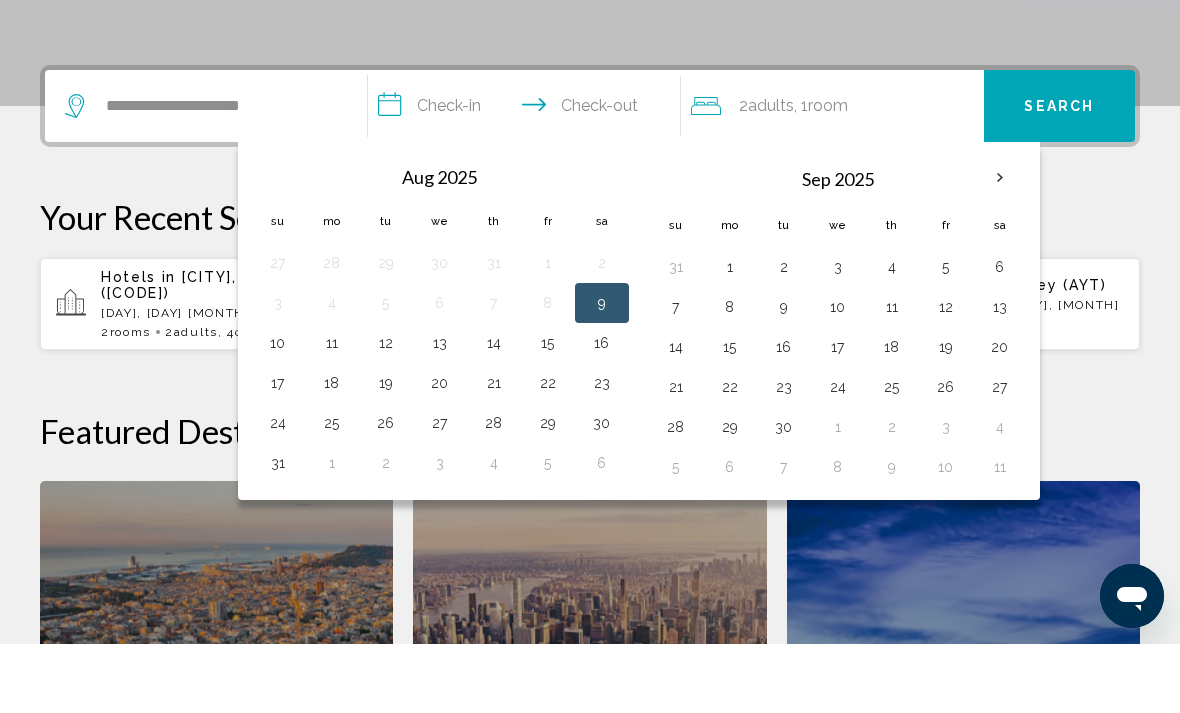 scroll, scrollTop: 494, scrollLeft: 0, axis: vertical 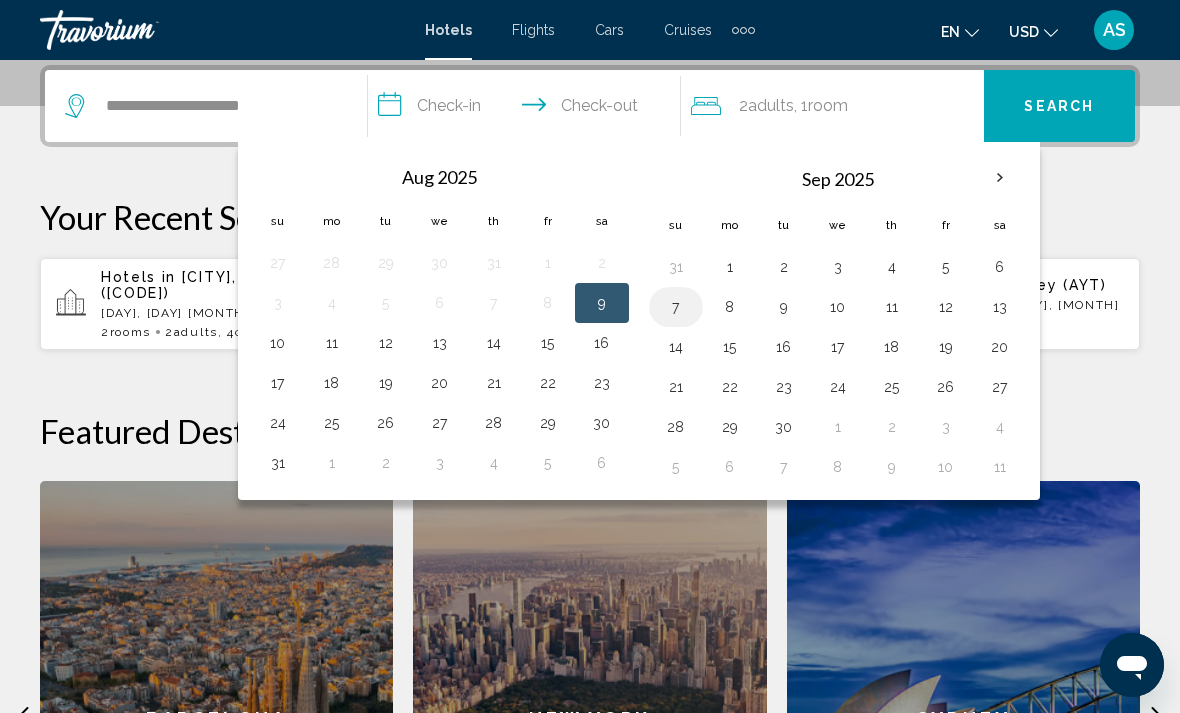 click on "7" at bounding box center [676, 307] 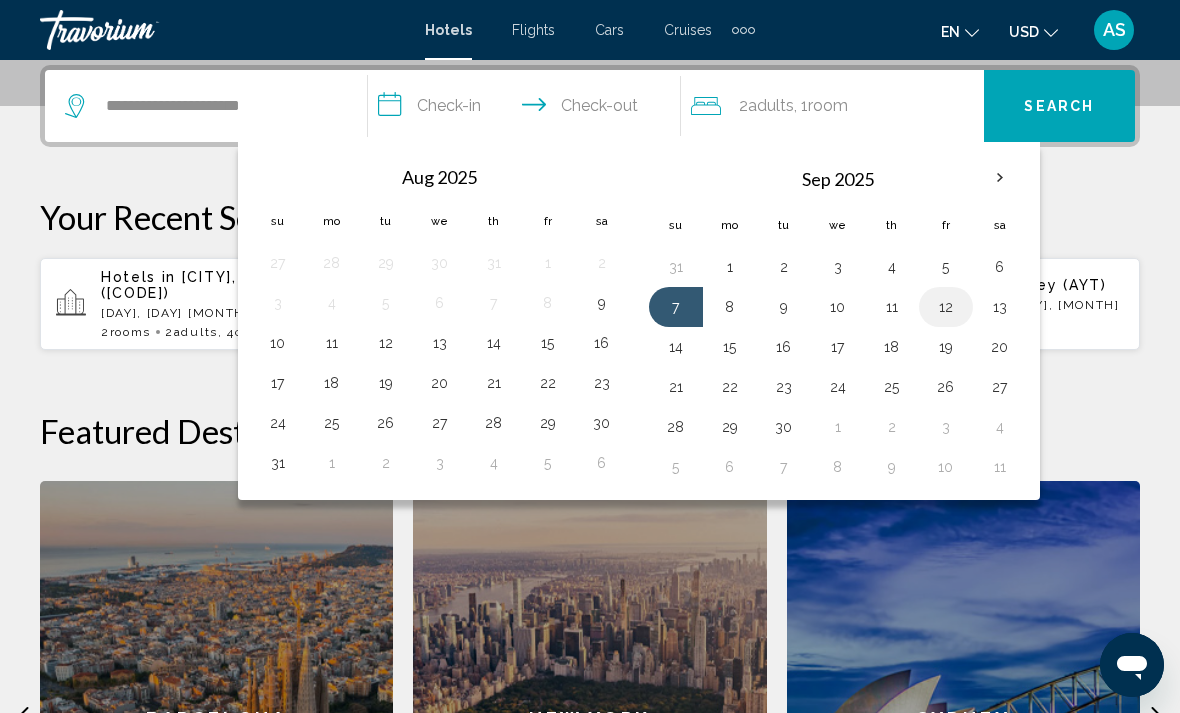 click on "12" at bounding box center (946, 307) 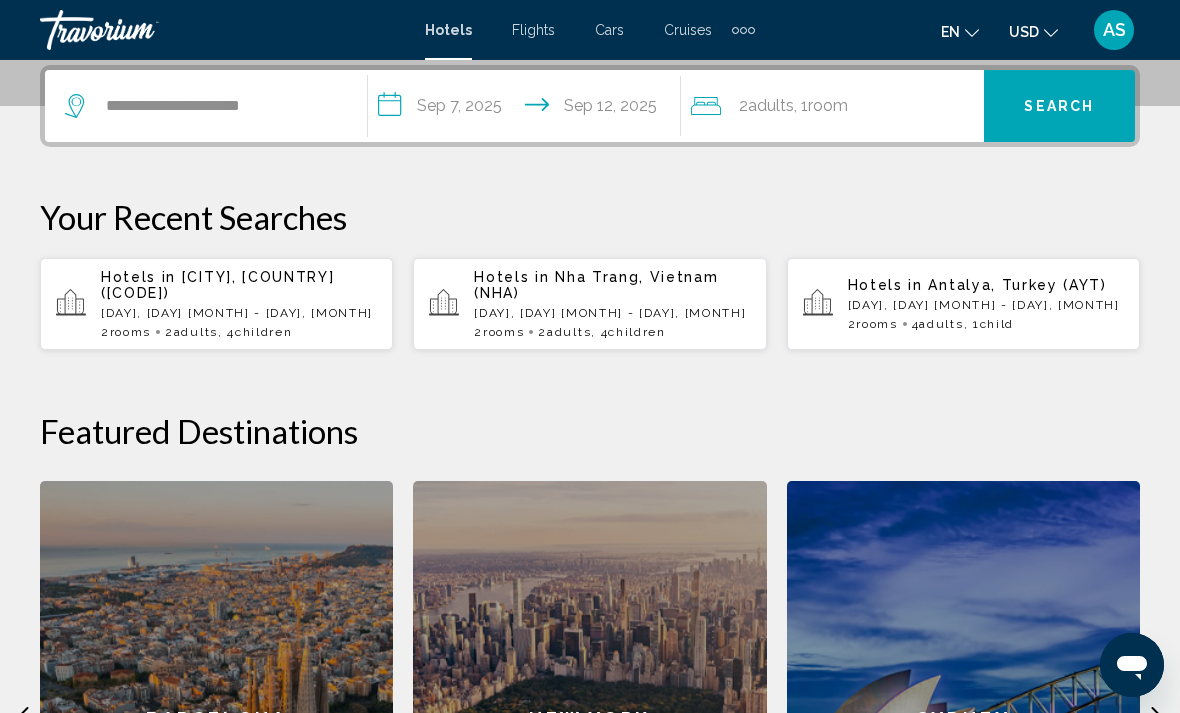 click on "2  Adult Adults , 1  Room rooms" 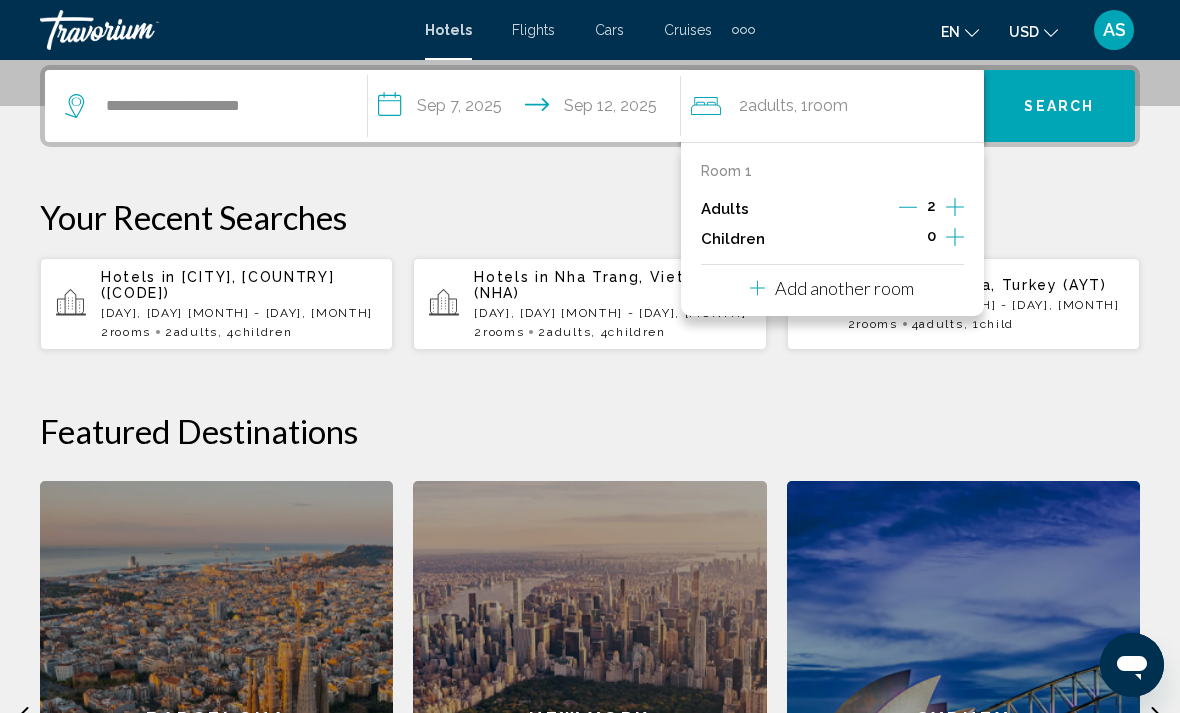 click 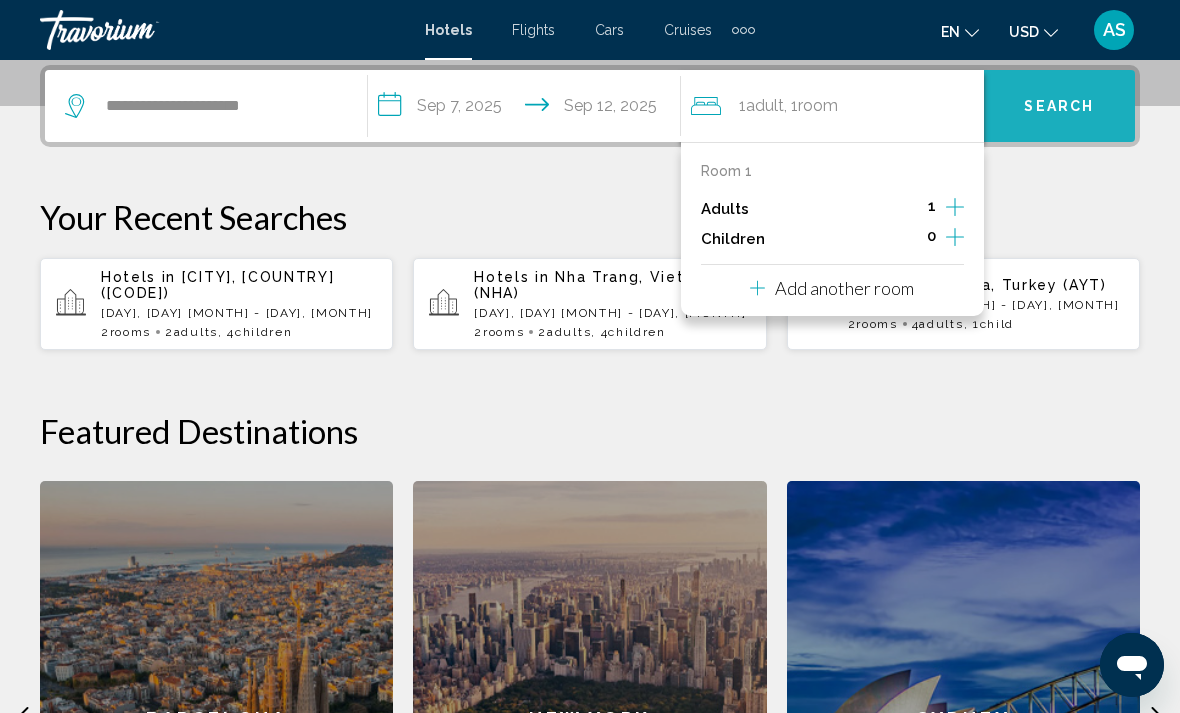 click on "Search" at bounding box center [1059, 107] 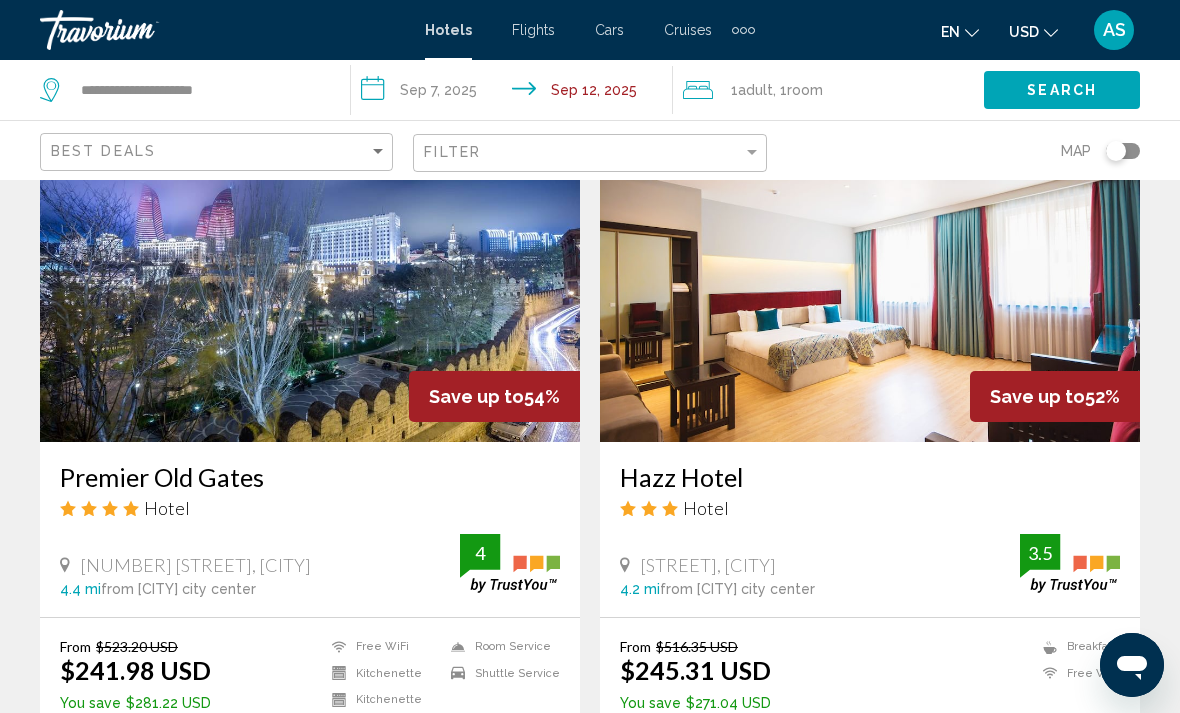 scroll, scrollTop: 841, scrollLeft: 0, axis: vertical 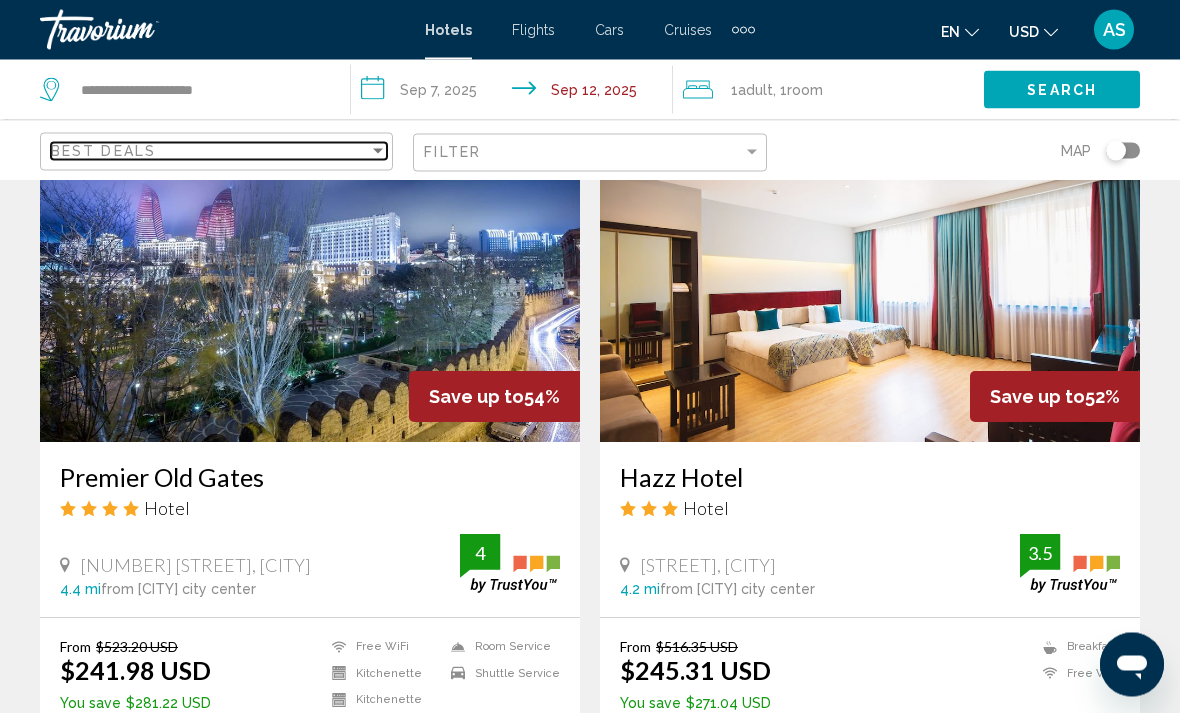 click on "Best Deals" at bounding box center [210, 151] 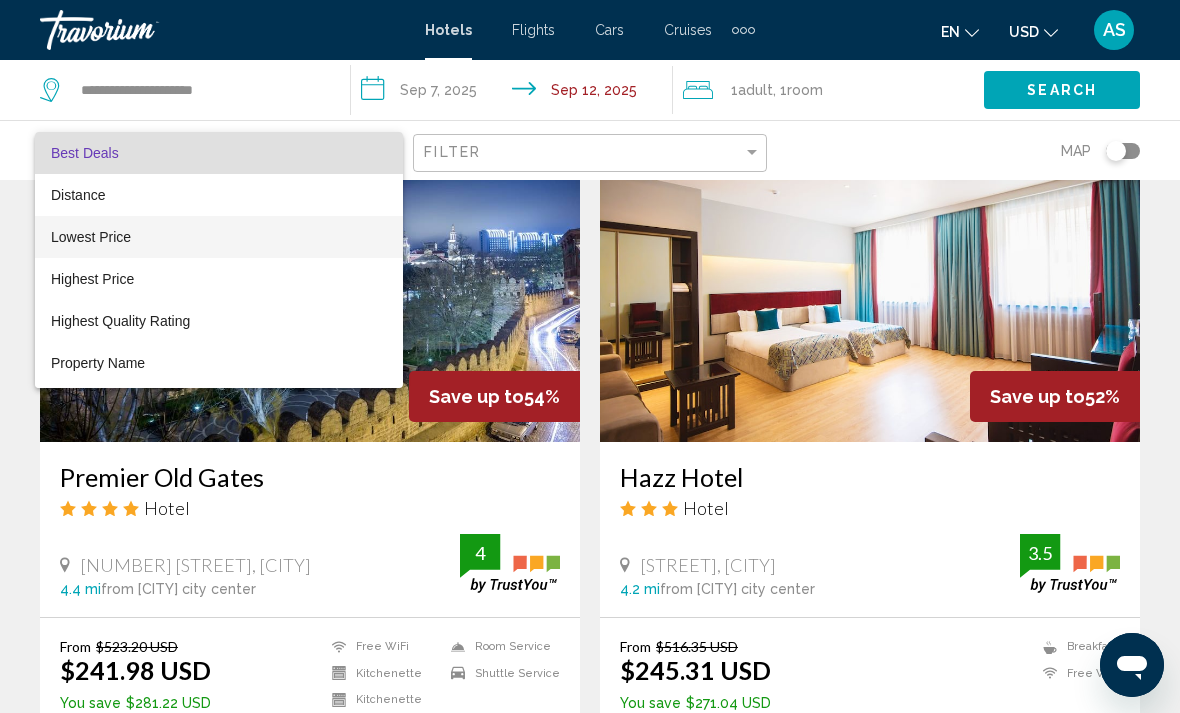 click on "Lowest Price" at bounding box center [91, 237] 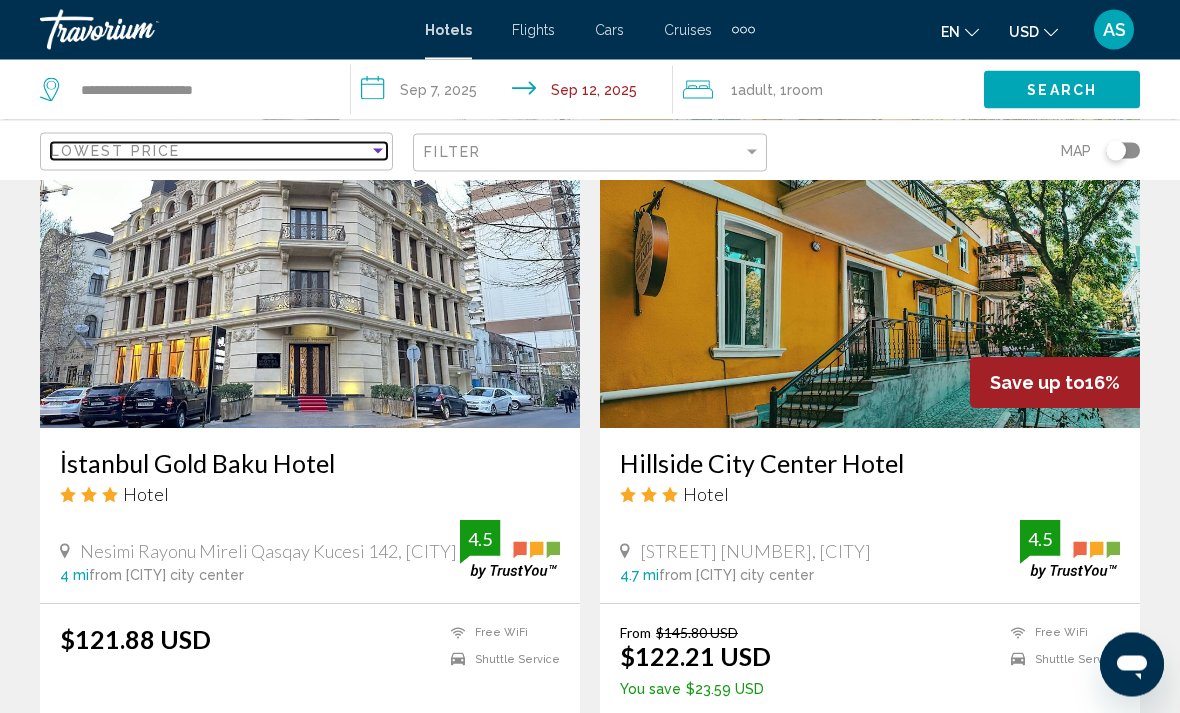scroll, scrollTop: 2263, scrollLeft: 0, axis: vertical 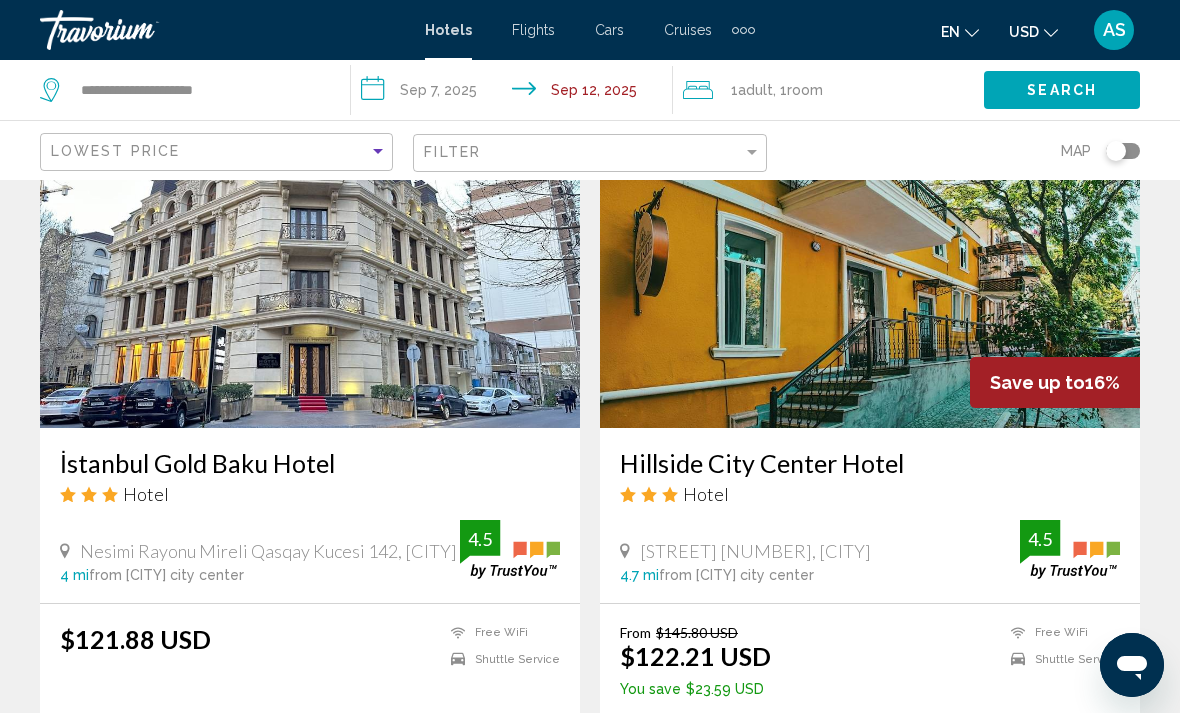 click on "Select Room" at bounding box center [309, 744] 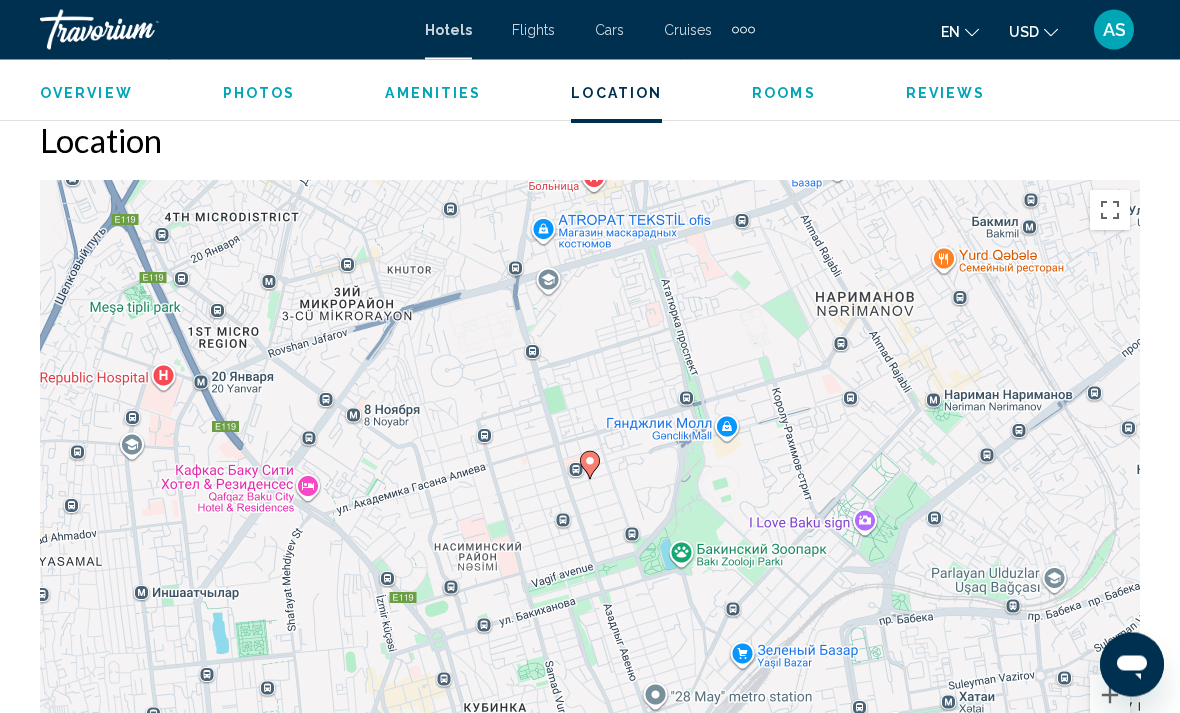 scroll, scrollTop: 2190, scrollLeft: 0, axis: vertical 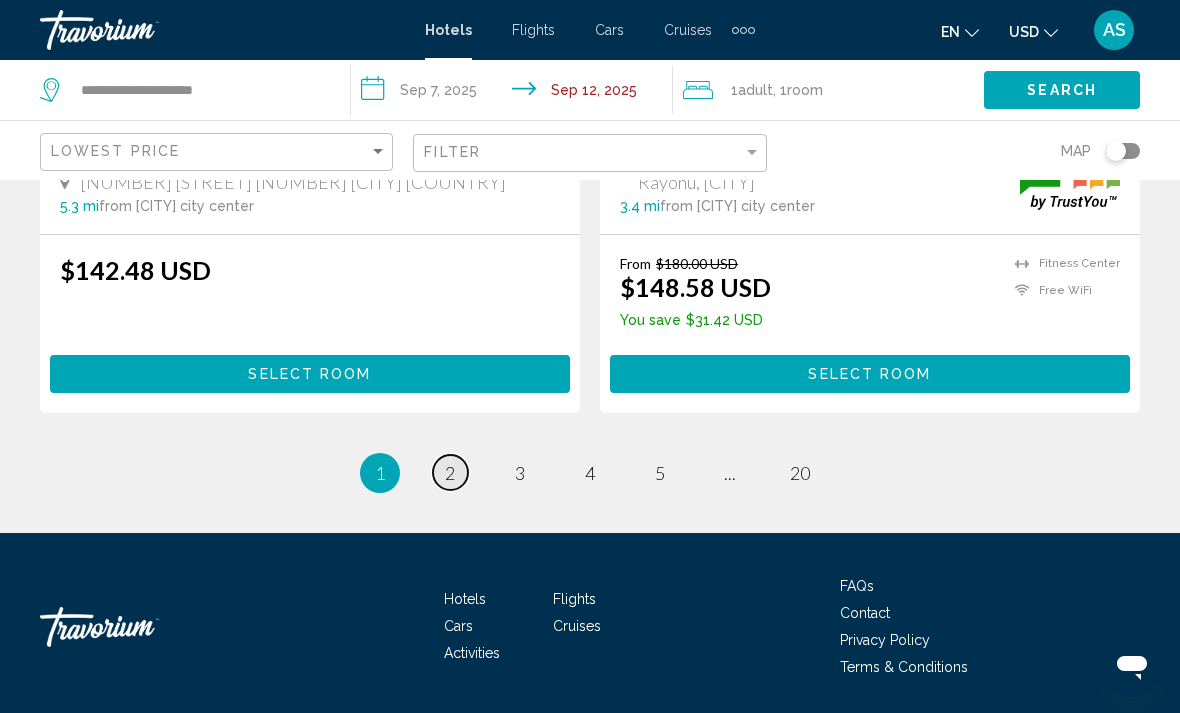 click on "page  2" at bounding box center [450, 472] 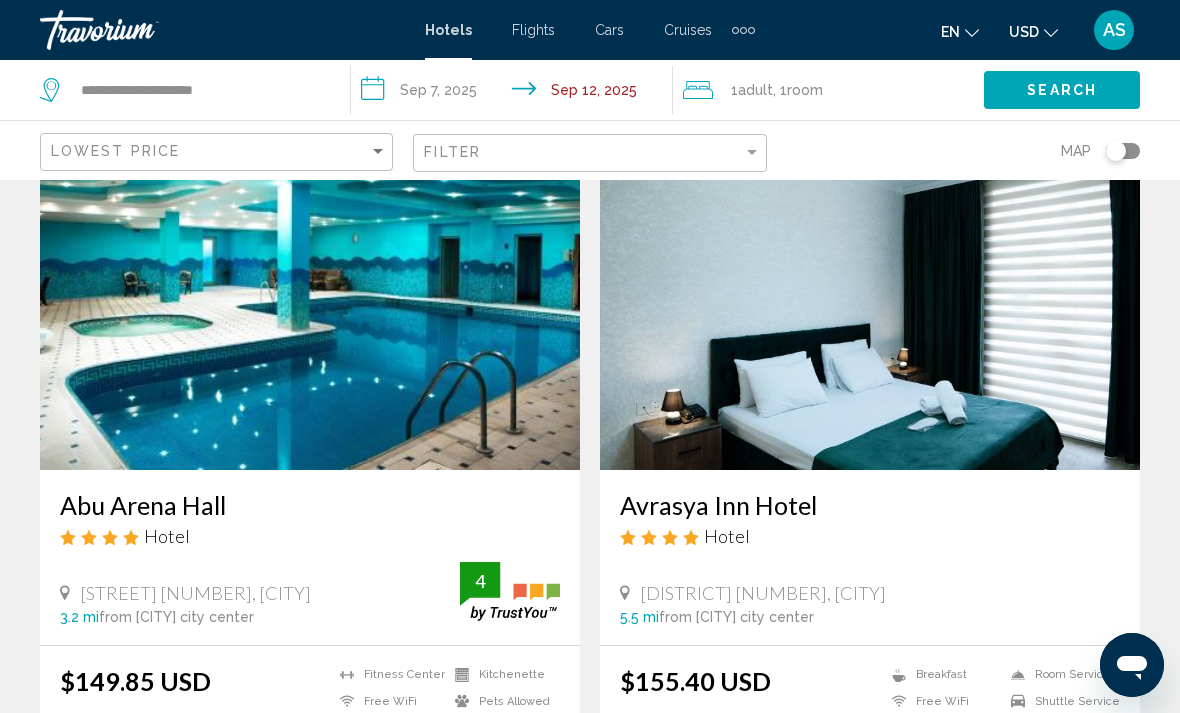 scroll, scrollTop: 0, scrollLeft: 0, axis: both 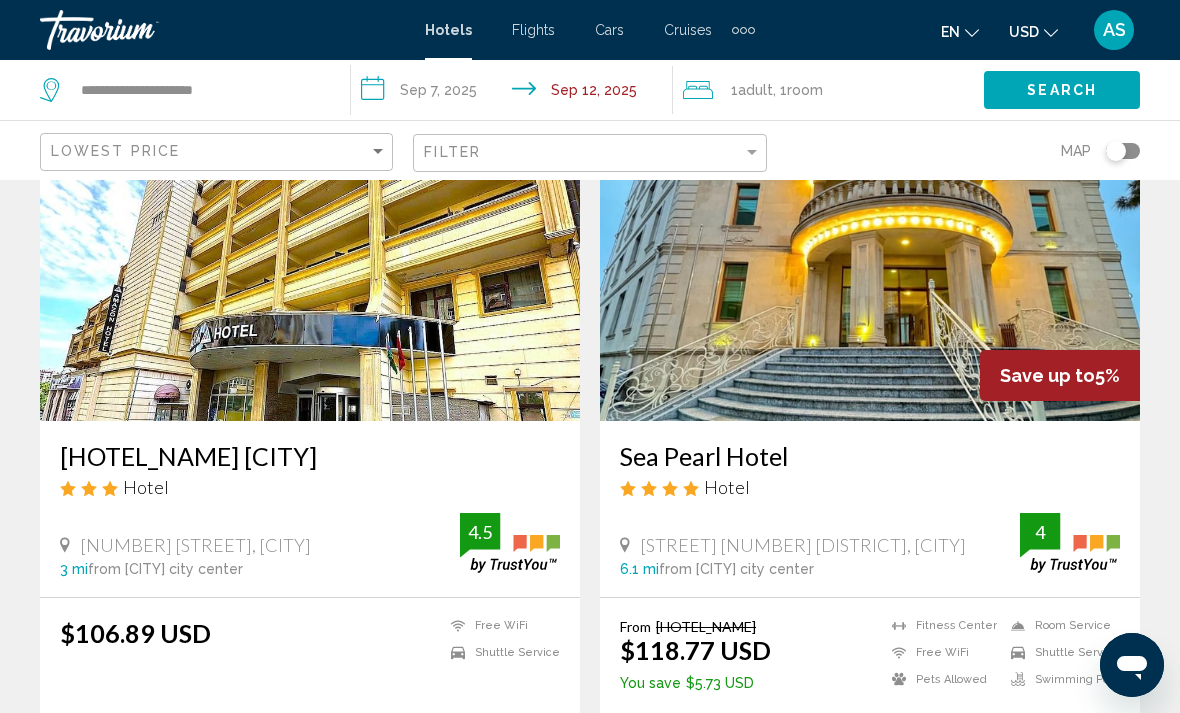 click at bounding box center [870, 261] 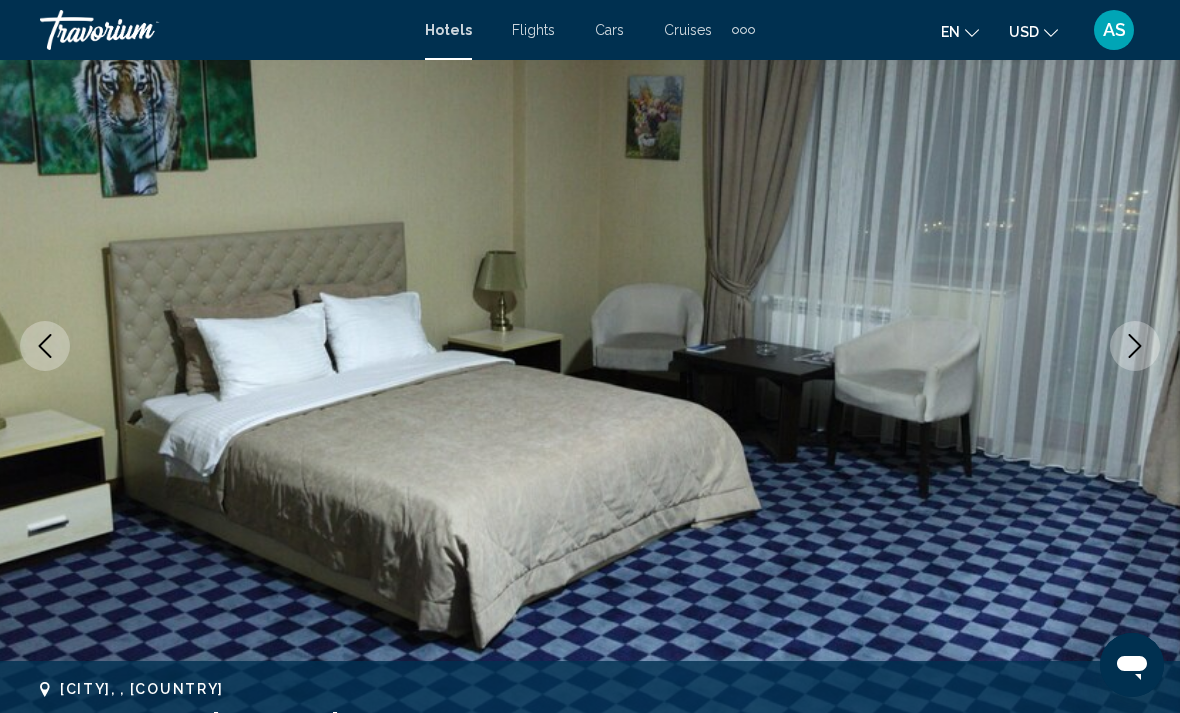 scroll, scrollTop: 191, scrollLeft: 0, axis: vertical 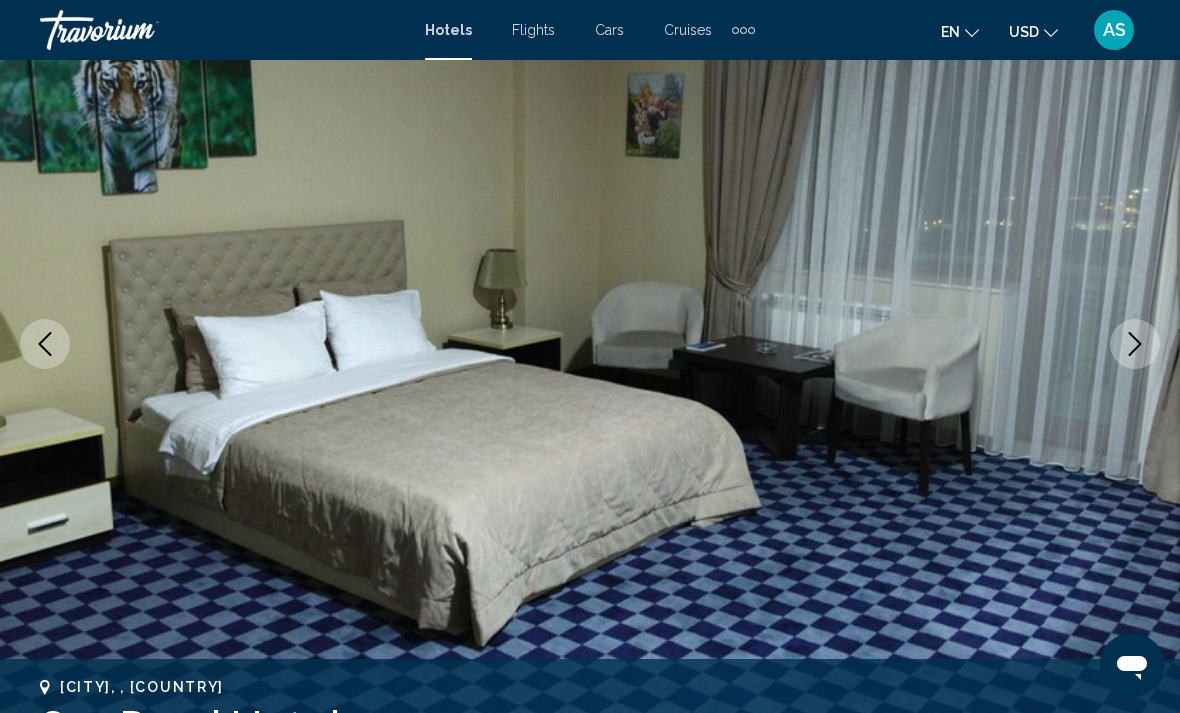 click 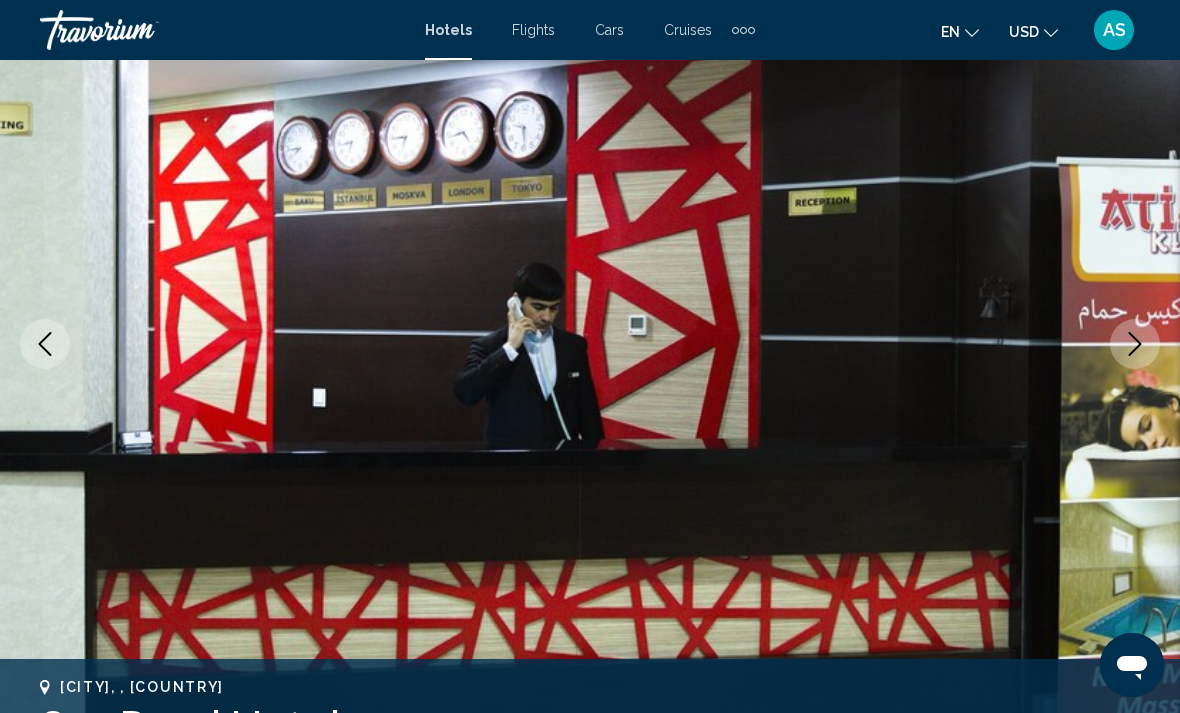 click 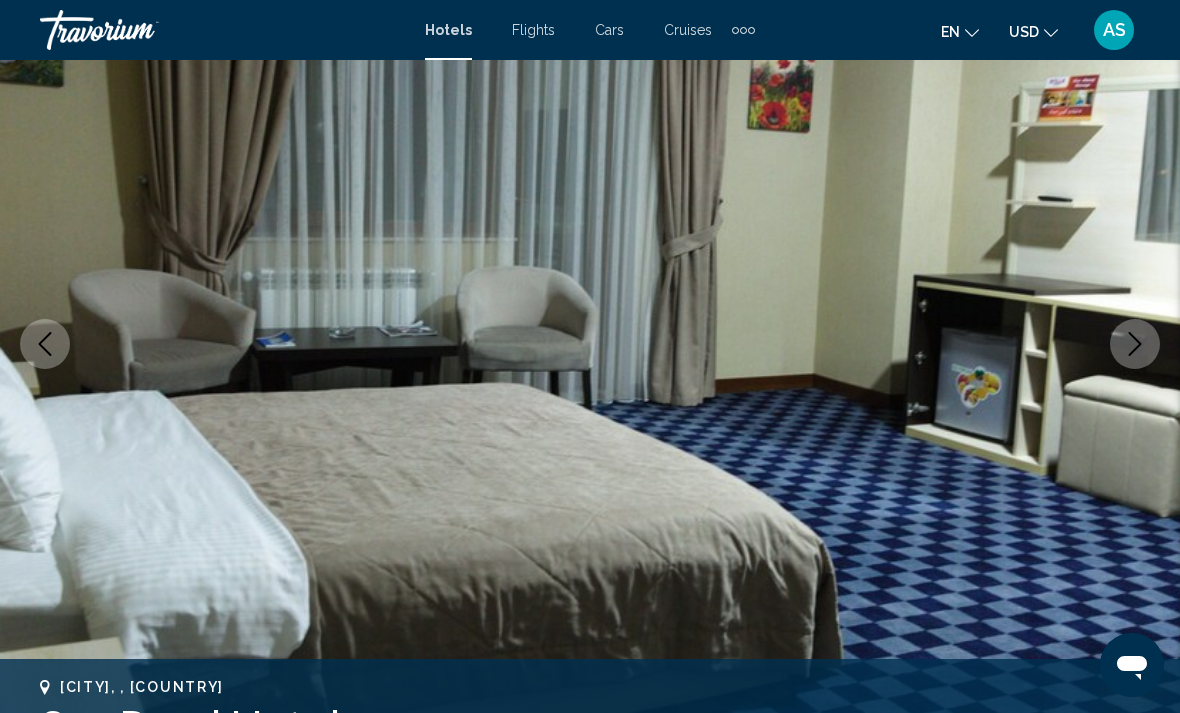 click 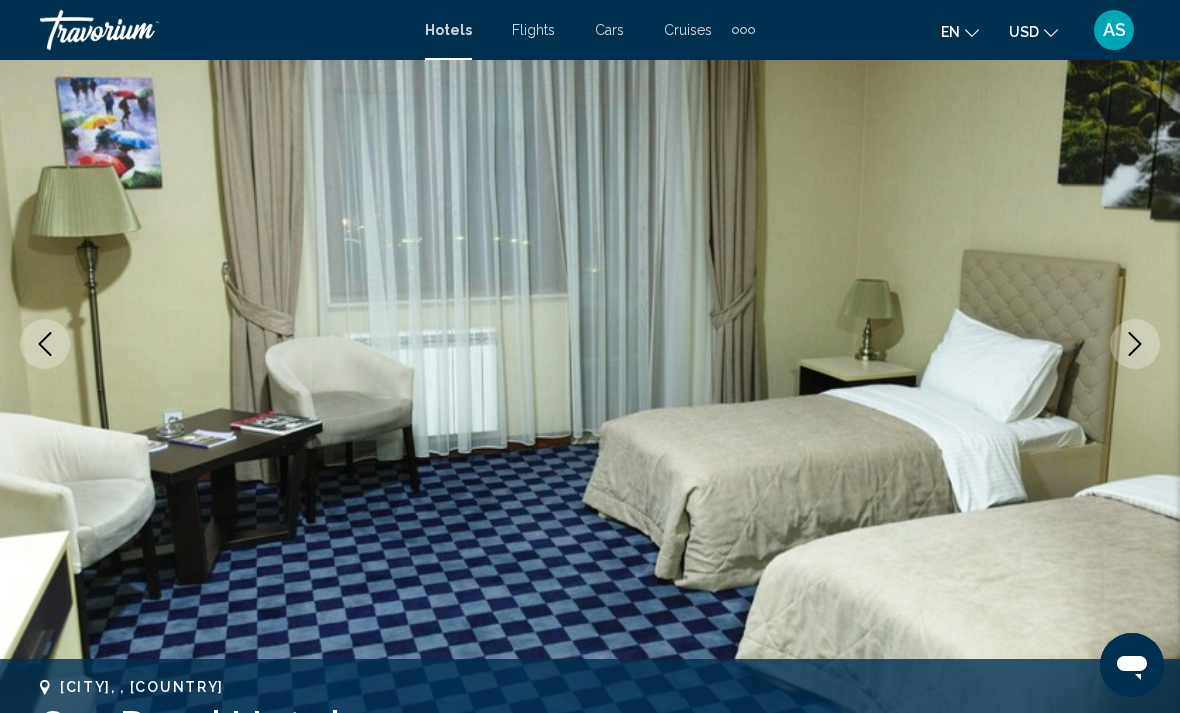 click 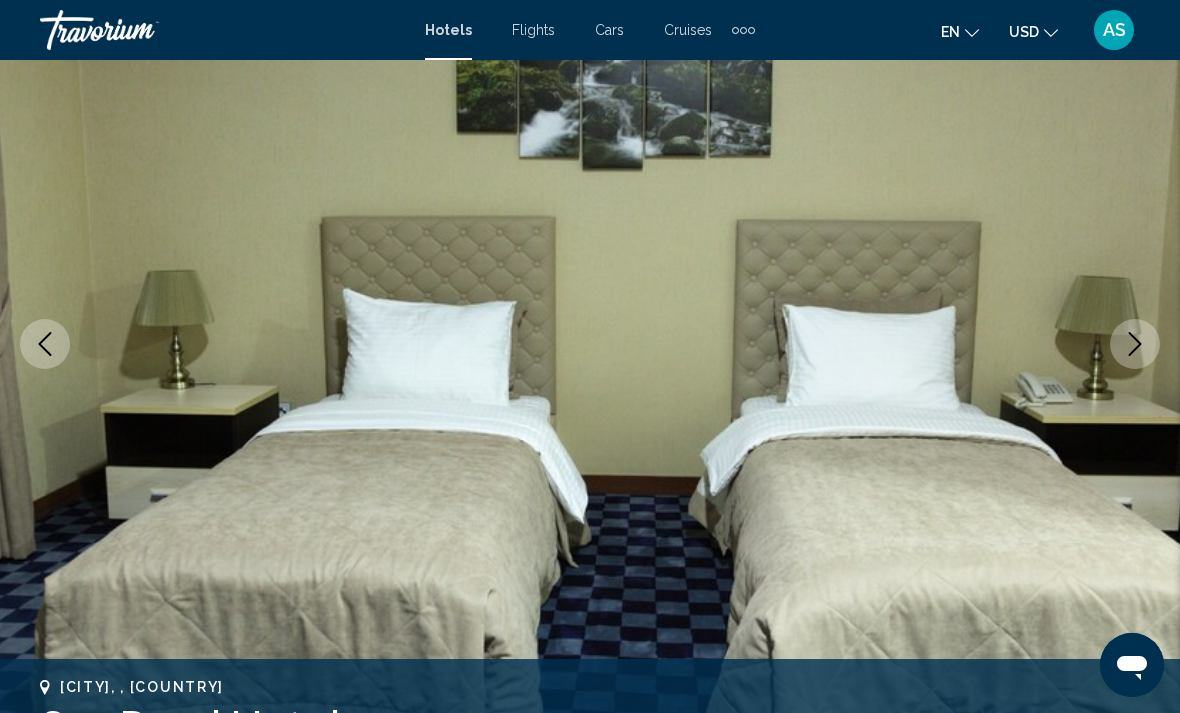 click 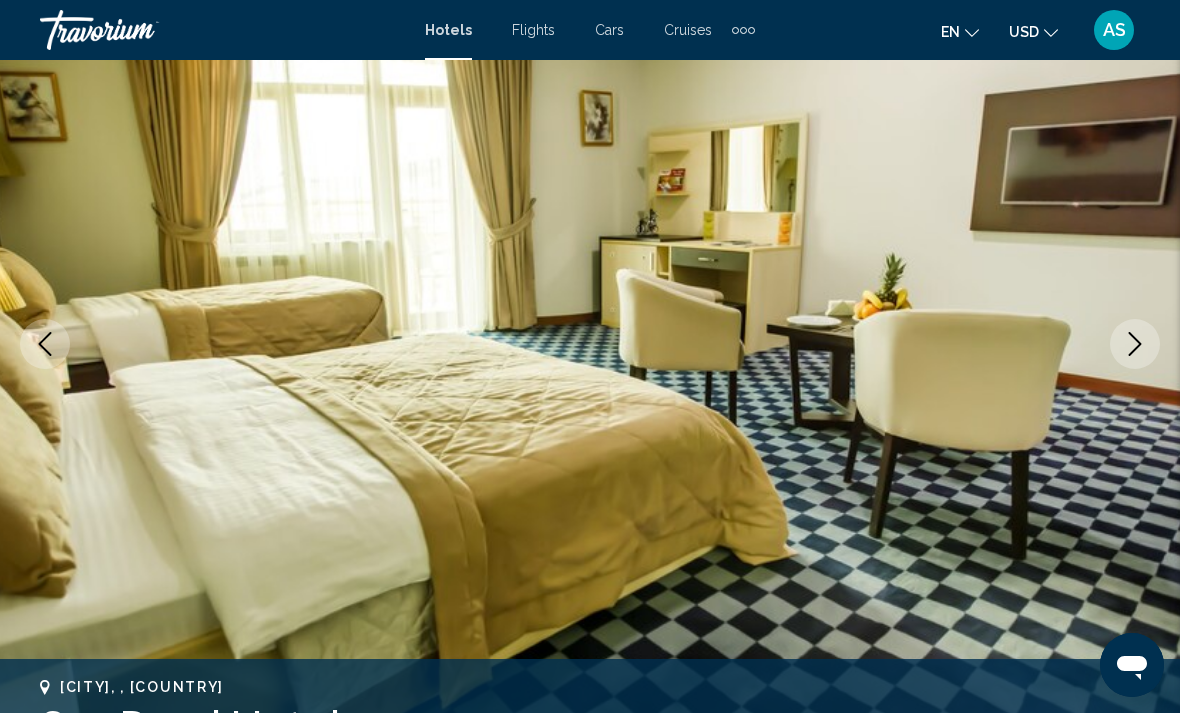 click at bounding box center (1135, 344) 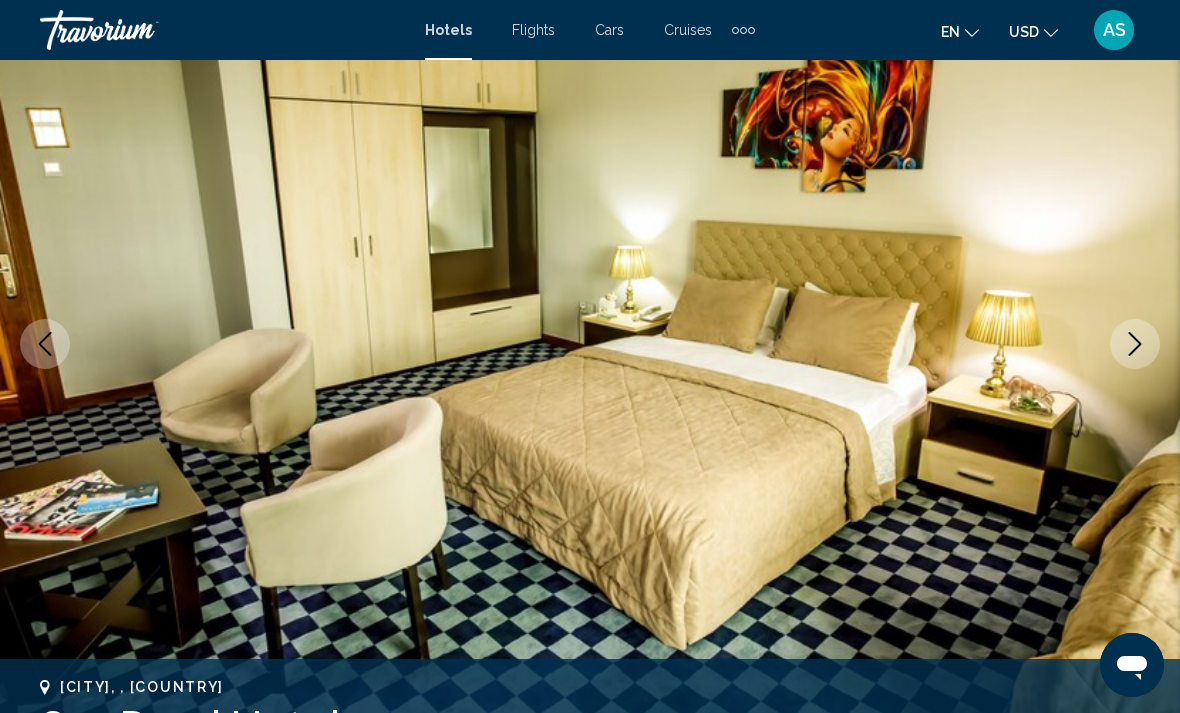 click at bounding box center (590, 344) 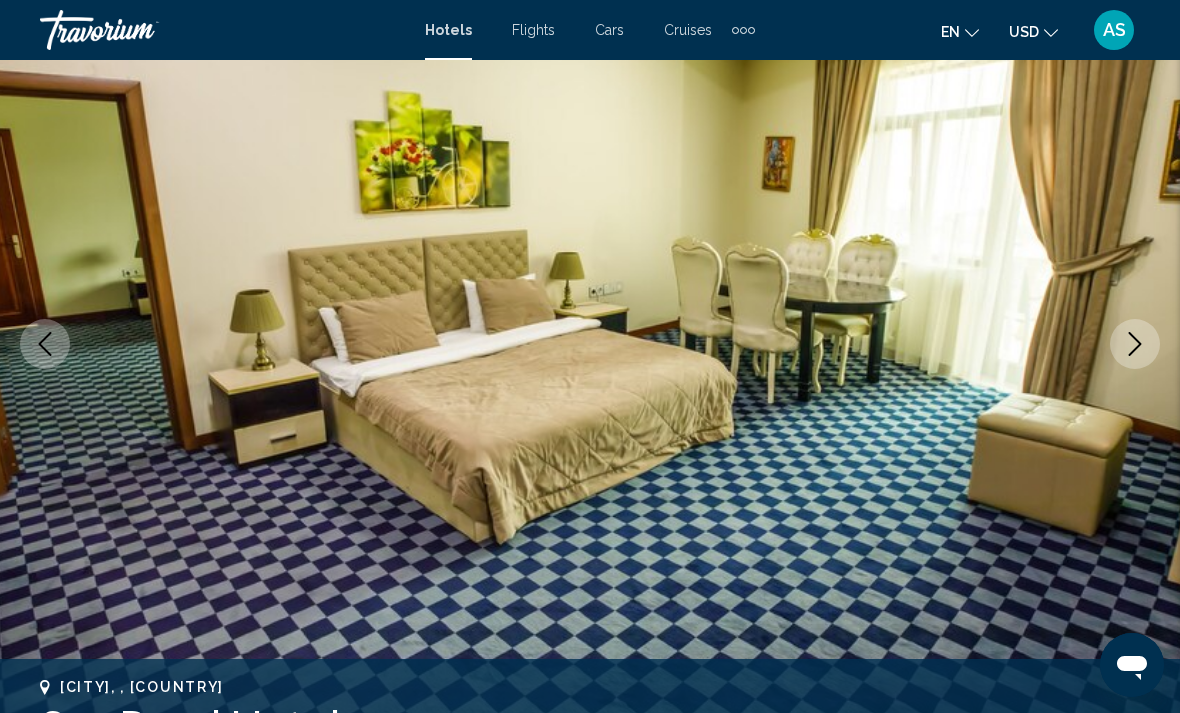 click at bounding box center [1135, 344] 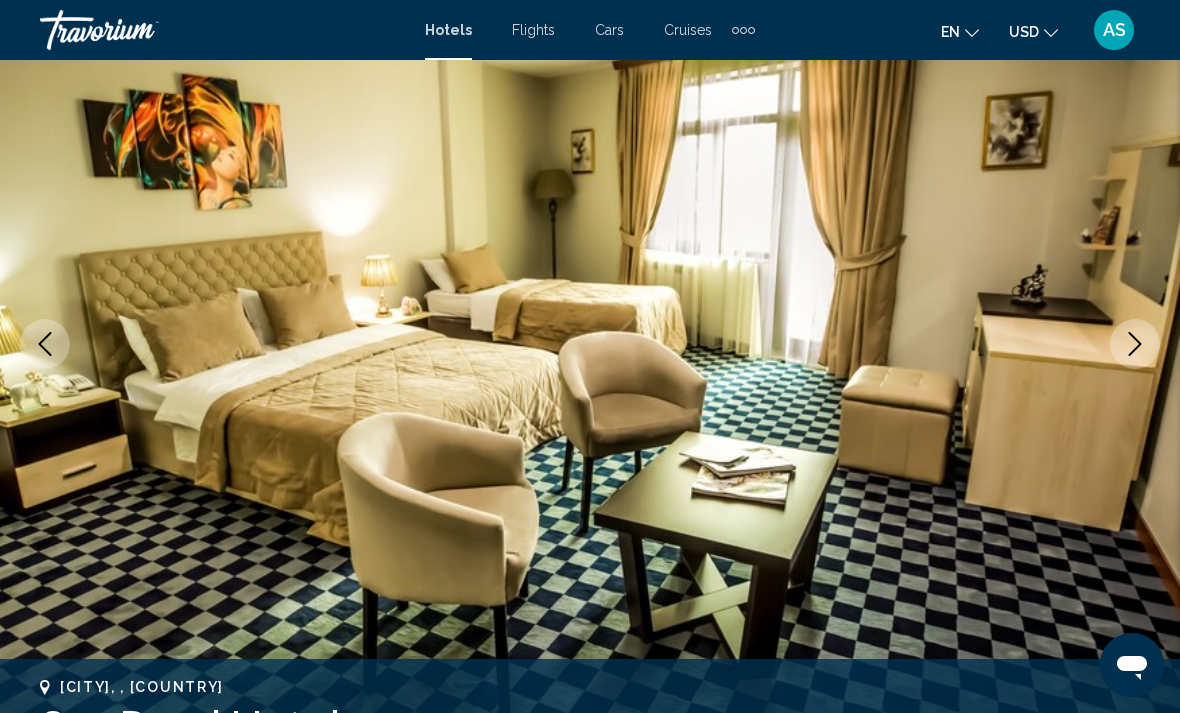 click 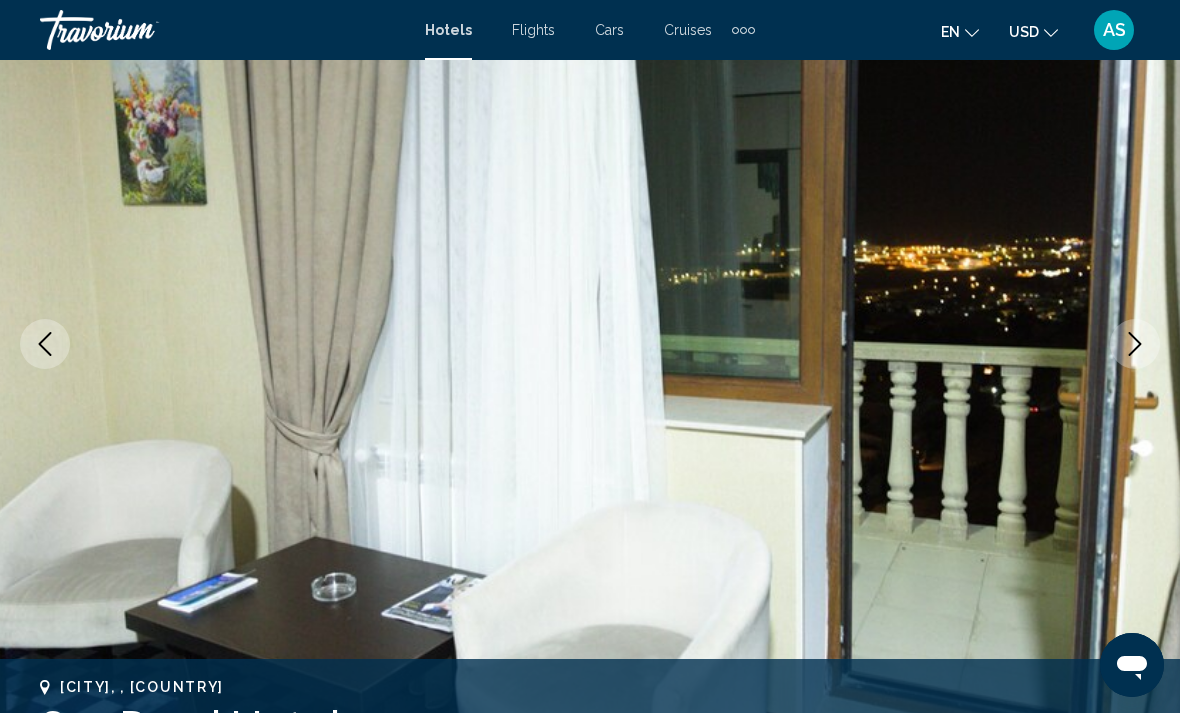 click 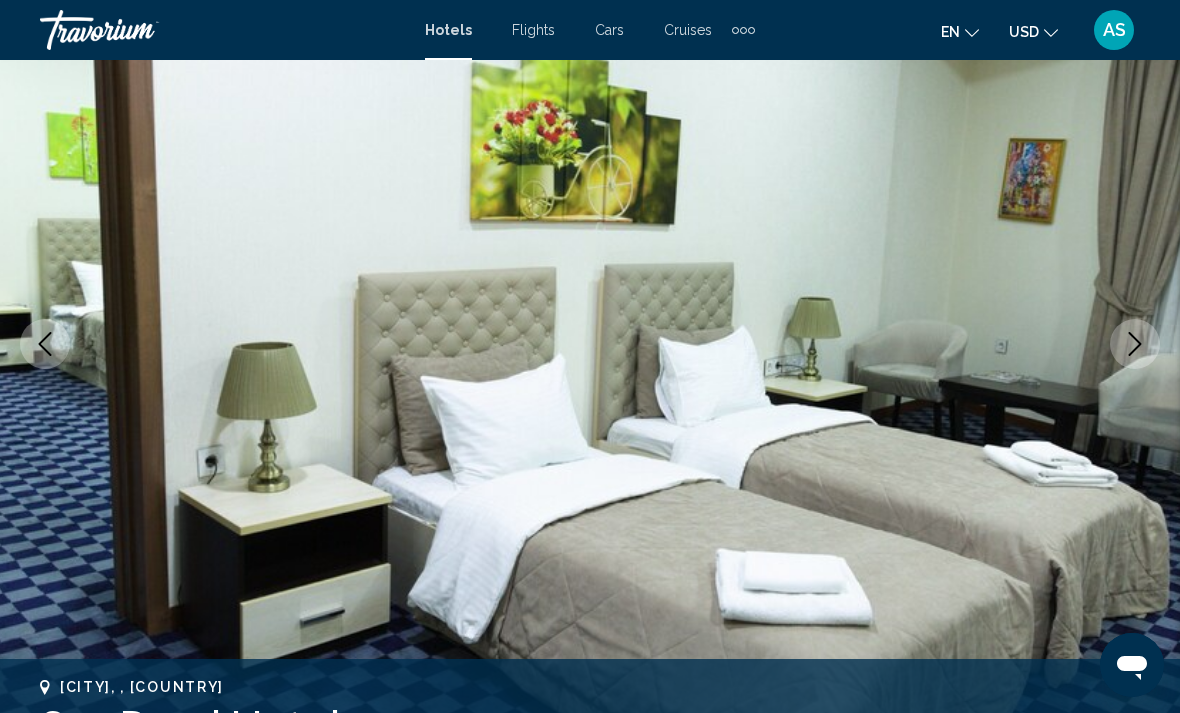 click 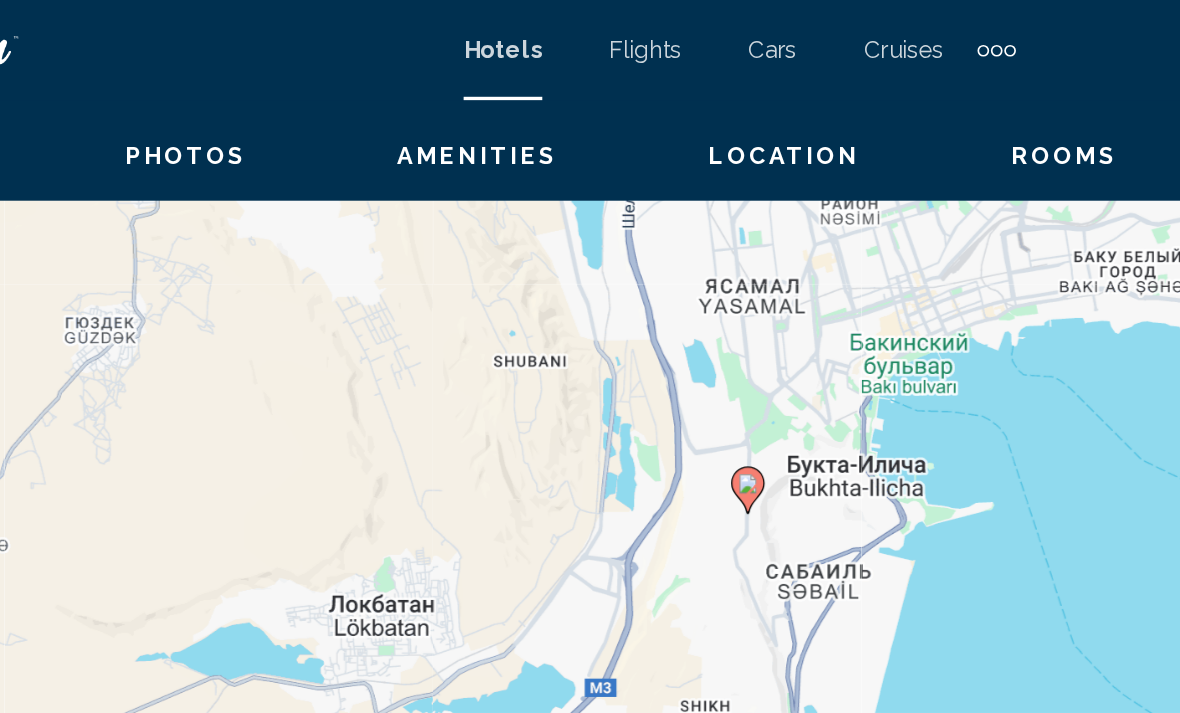 scroll, scrollTop: 2366, scrollLeft: 0, axis: vertical 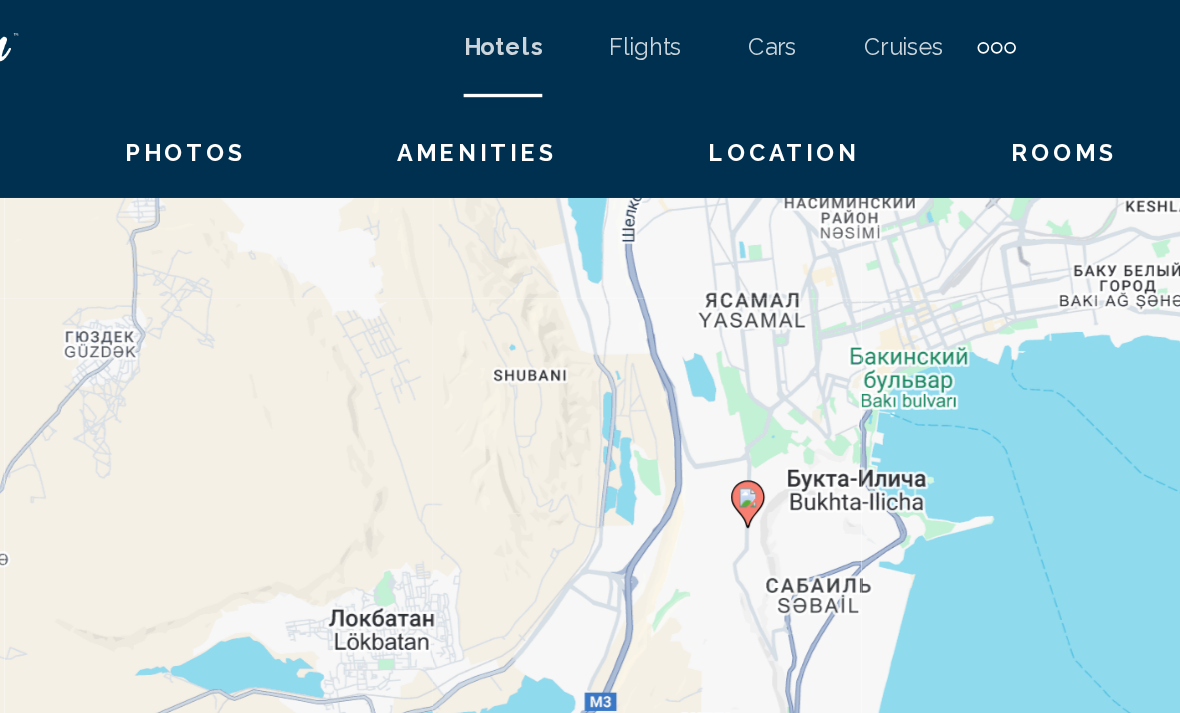 click on "Чтобы активировать перетаскивание с помощью клавиатуры, нажмите Alt + Ввод. После этого перемещайте маркер, используя клавиши со стрелками. Чтобы завершить перетаскивание, нажмите клавишу Ввод. Чтобы отменить действие, нажмите клавишу Esc." at bounding box center (590, 287) 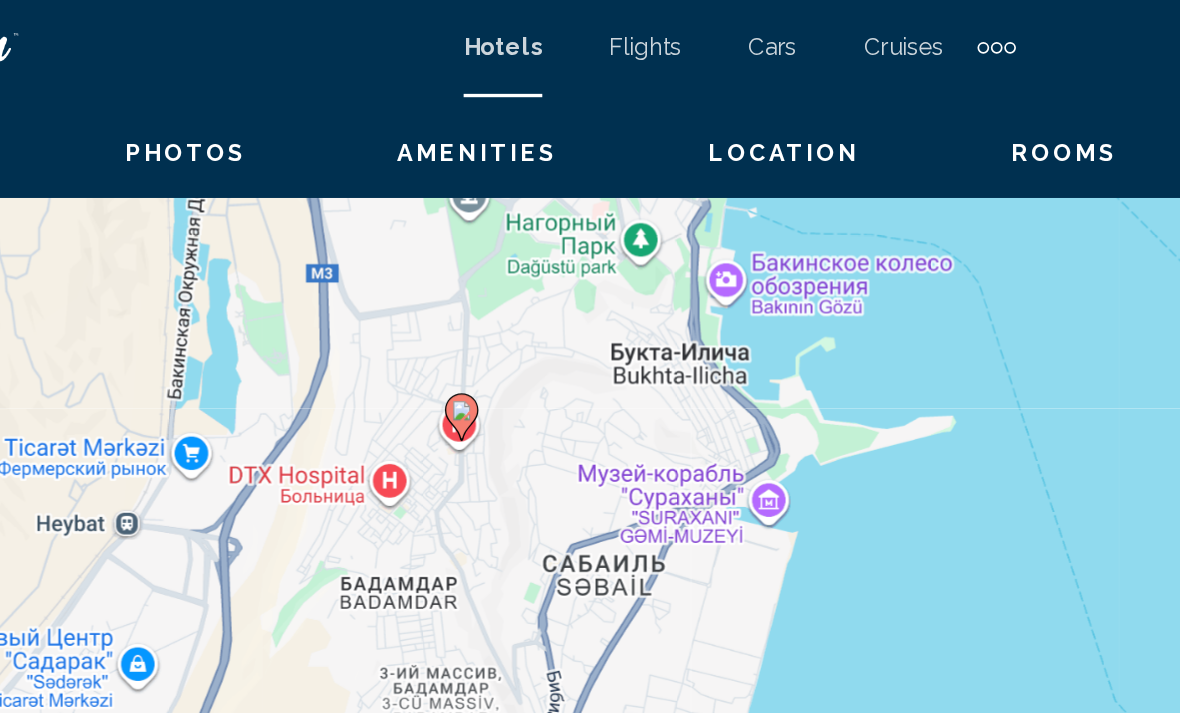 click on "Чтобы активировать перетаскивание с помощью клавиатуры, нажмите Alt + Ввод. После этого перемещайте маркер, используя клавиши со стрелками. Чтобы завершить перетаскивание, нажмите клавишу Ввод. Чтобы отменить действие, нажмите клавишу Esc." at bounding box center [590, 287] 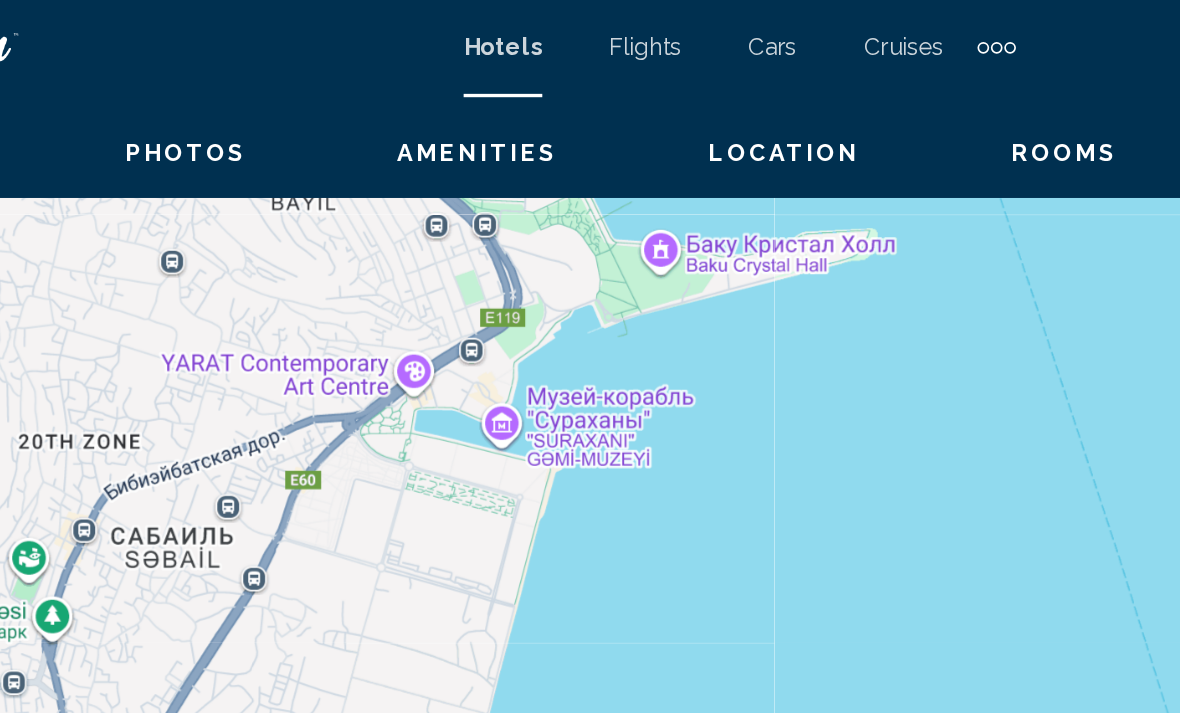 click on "Чтобы активировать перетаскивание с помощью клавиатуры, нажмите Alt + Ввод. После этого перемещайте маркер, используя клавиши со стрелками. Чтобы завершить перетаскивание, нажмите клавишу Ввод. Чтобы отменить действие, нажмите клавишу Esc." at bounding box center [590, 287] 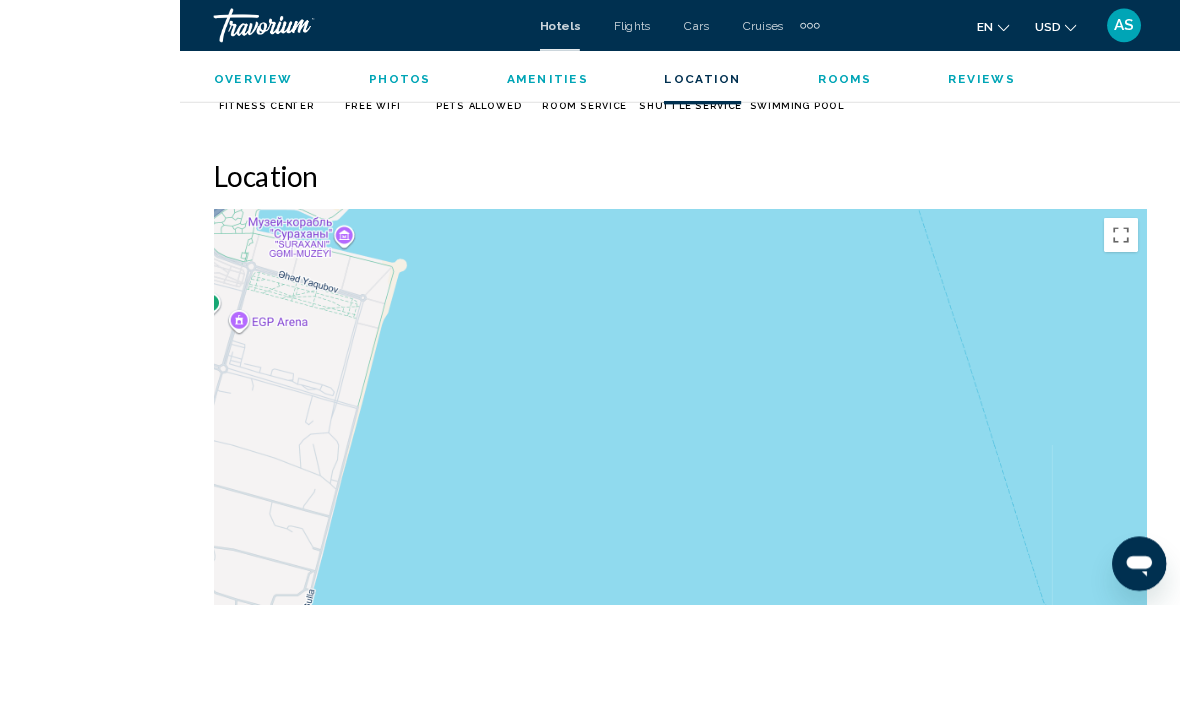 scroll, scrollTop: 2192, scrollLeft: 0, axis: vertical 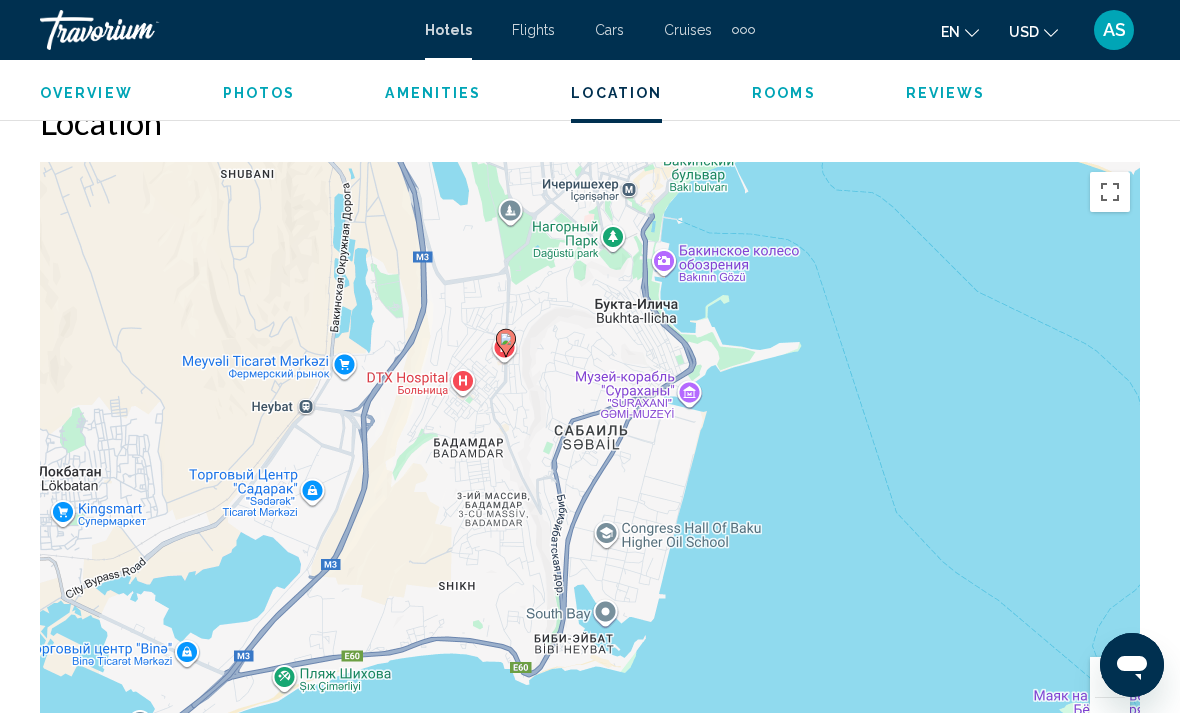 click on "Чтобы активировать перетаскивание с помощью клавиатуры, нажмите Alt + Ввод. После этого перемещайте маркер, используя клавиши со стрелками. Чтобы завершить перетаскивание, нажмите клавишу Ввод. Чтобы отменить действие, нажмите клавишу Esc." at bounding box center [590, 462] 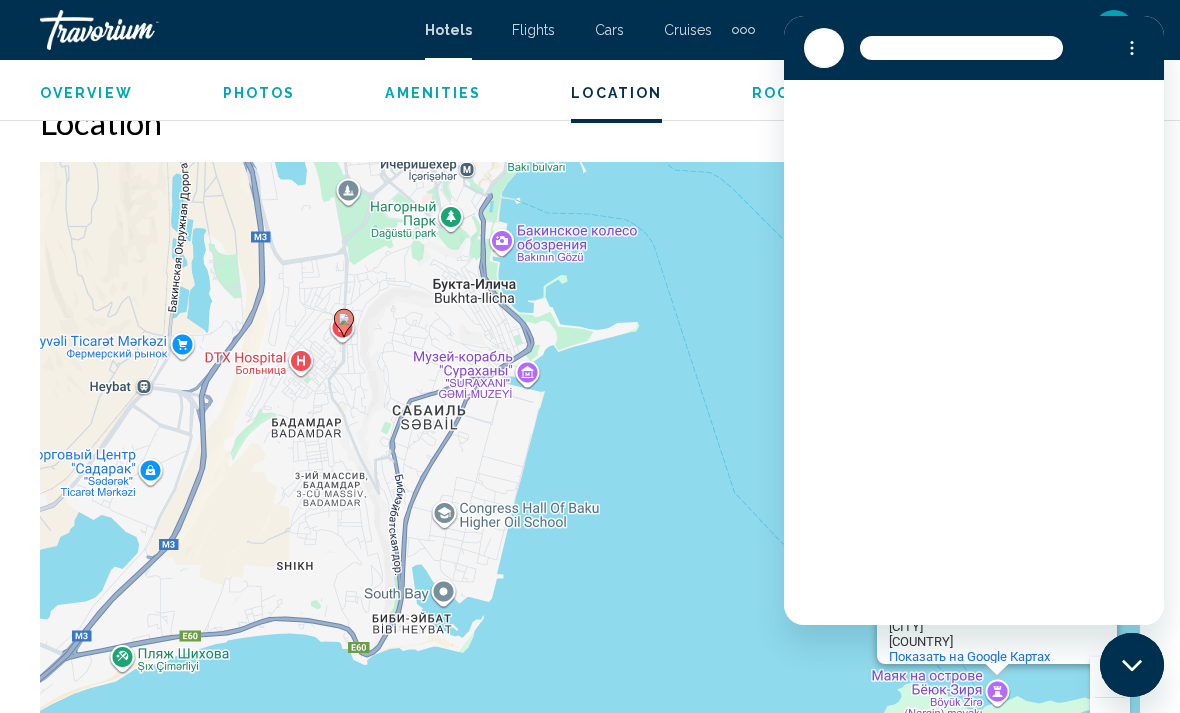 scroll, scrollTop: 0, scrollLeft: 0, axis: both 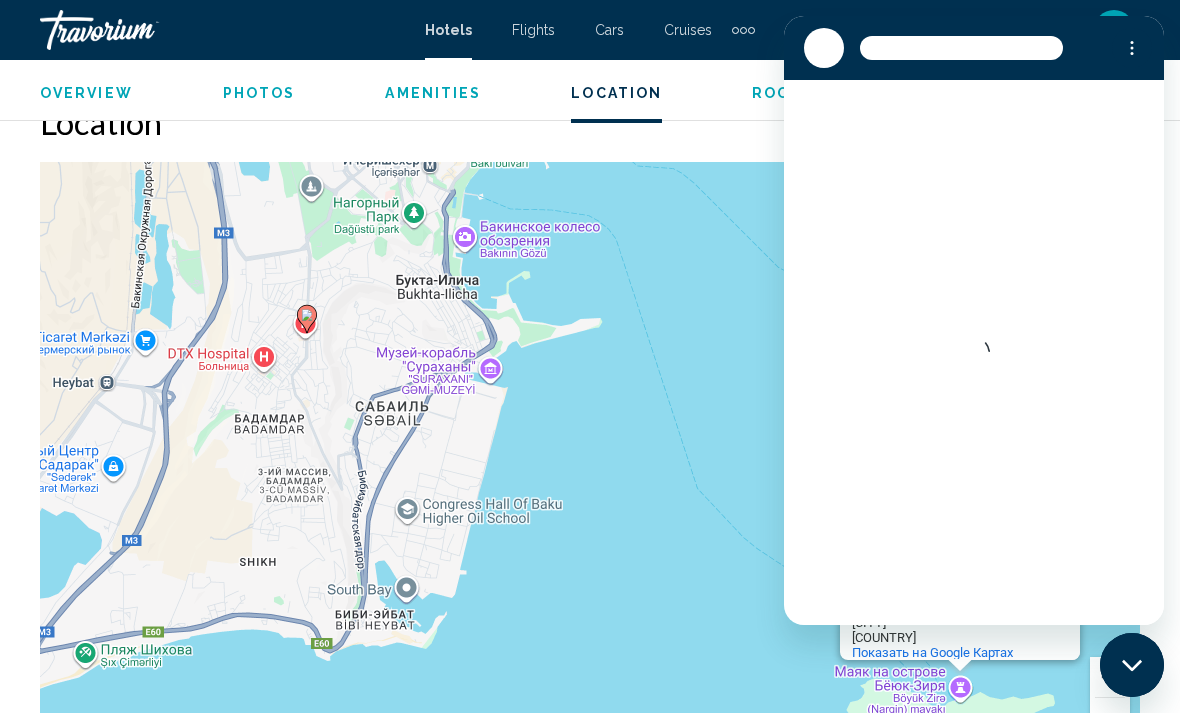click on "Маяк на острове Бёюк-Зиря Маяк на острове Бёюк-Зиря [CITY] [CITY] [COUNTRY] Показать на Google Картах" at bounding box center [590, 462] 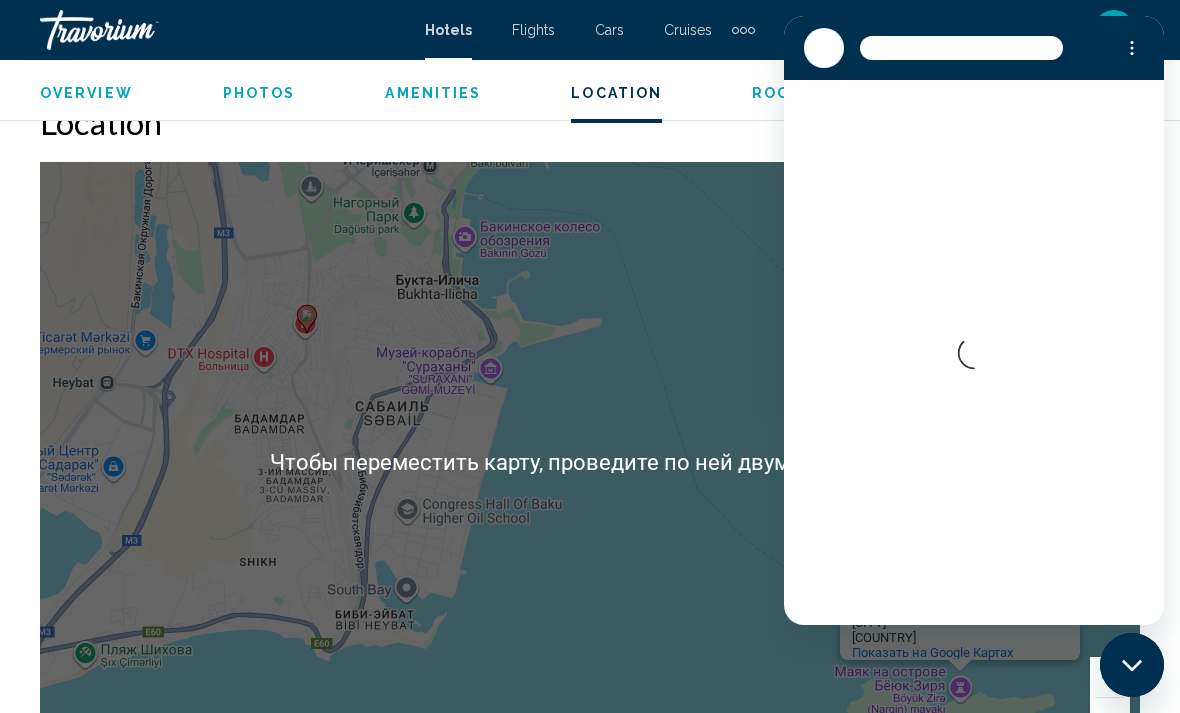 scroll, scrollTop: 2207, scrollLeft: 0, axis: vertical 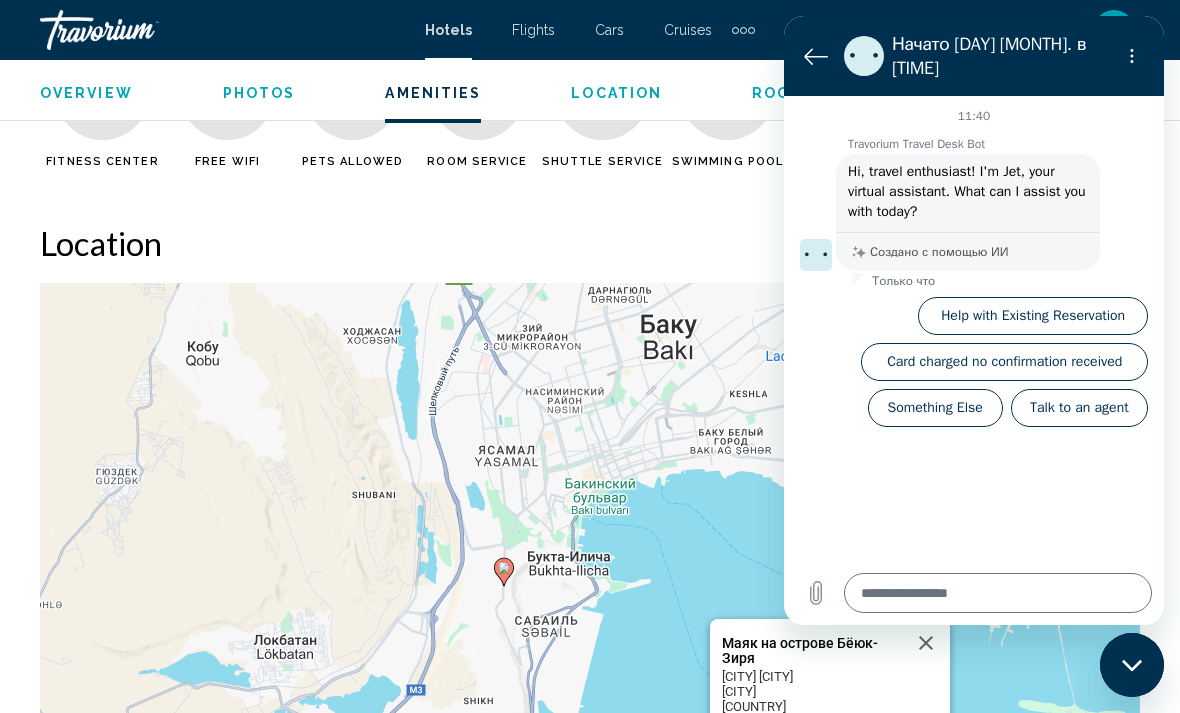 click on "Начато [DAY] [MONTH]. в [TIME]" at bounding box center (974, 56) 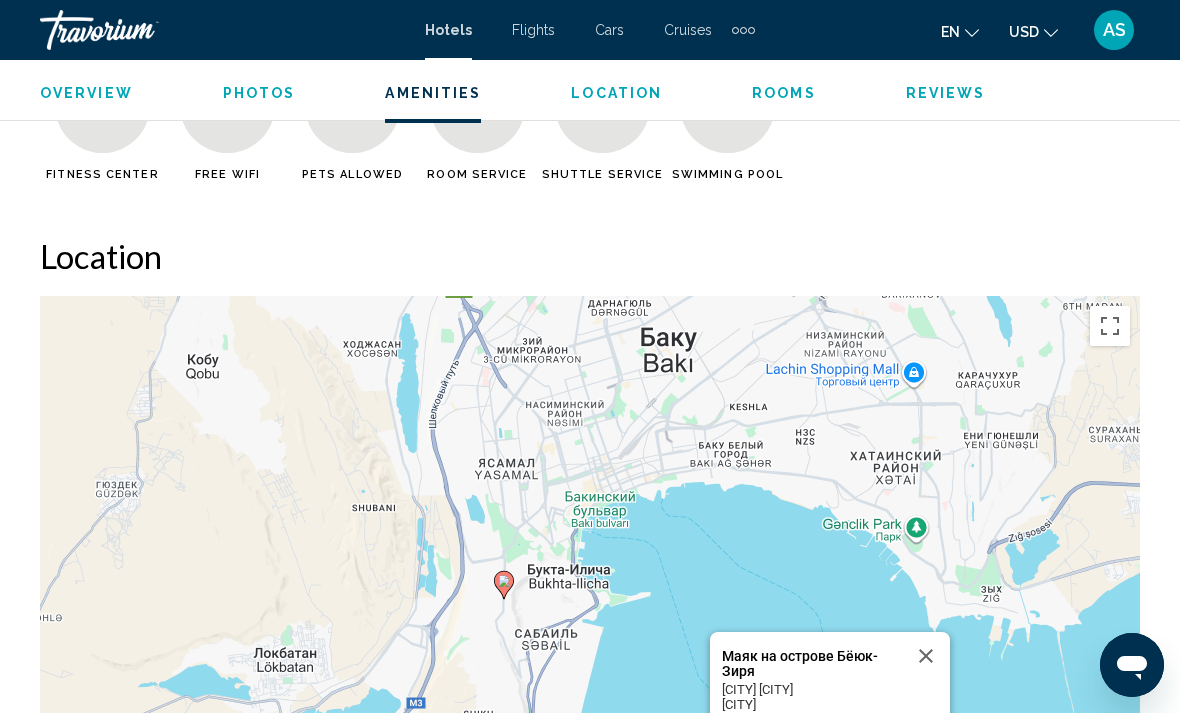 scroll, scrollTop: 2054, scrollLeft: 0, axis: vertical 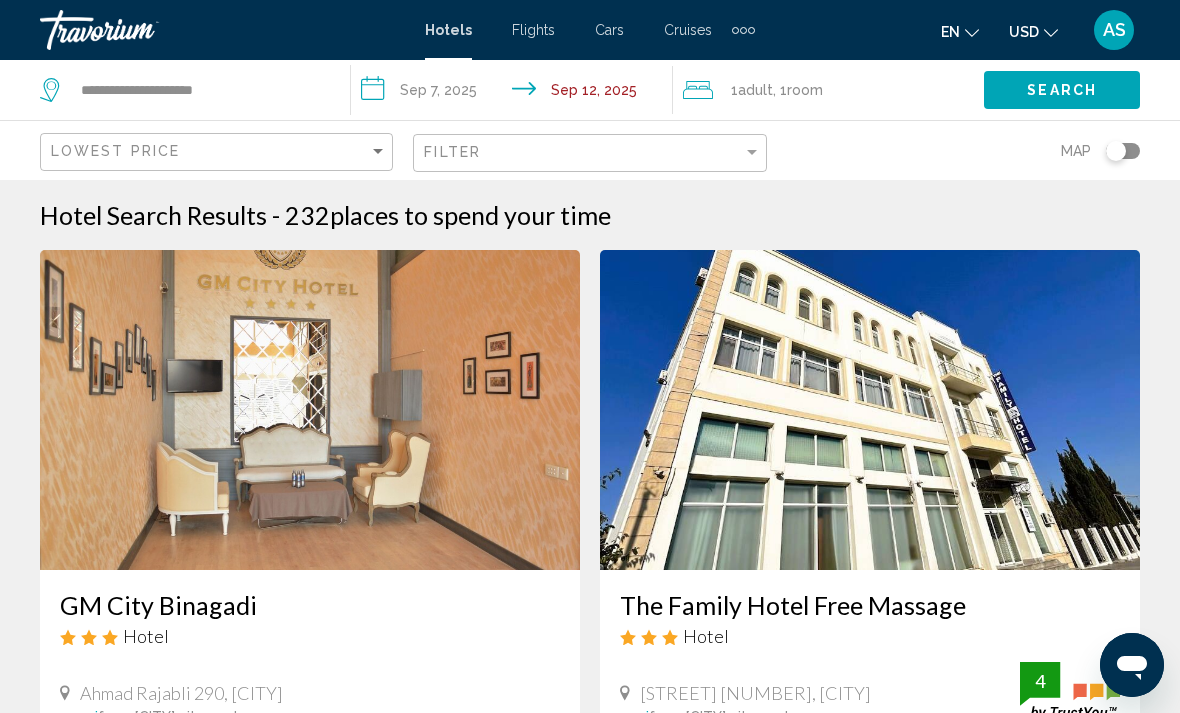 type on "*" 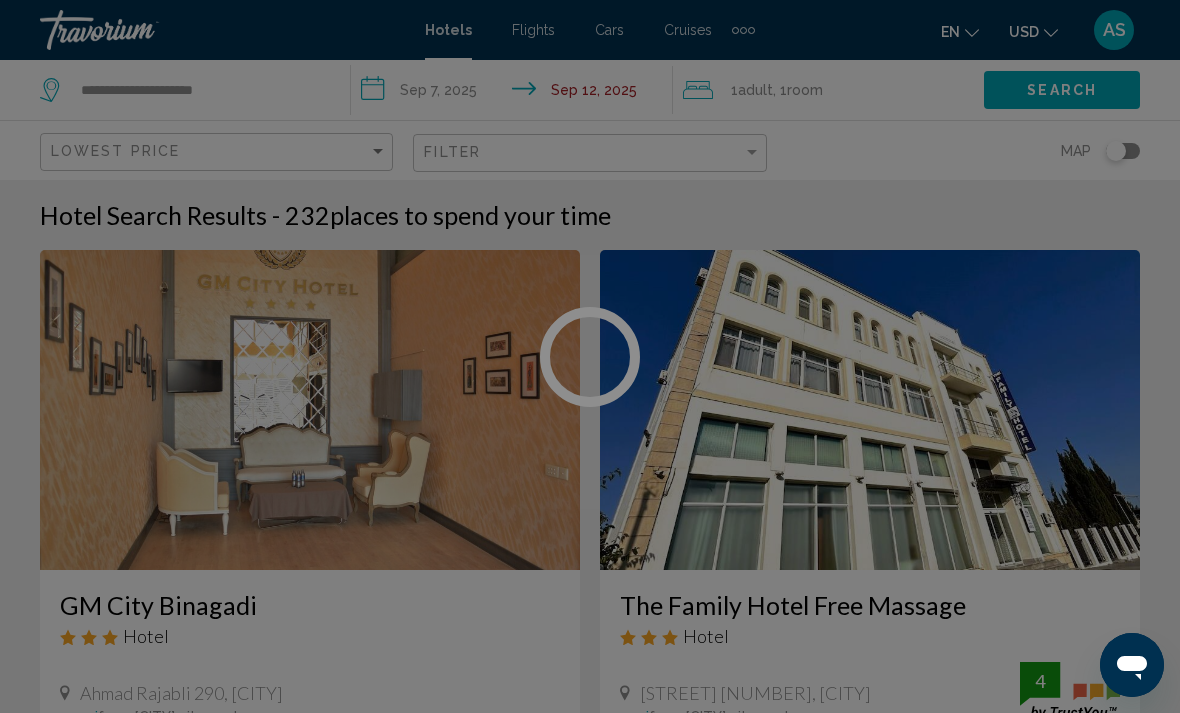 click at bounding box center (590, 356) 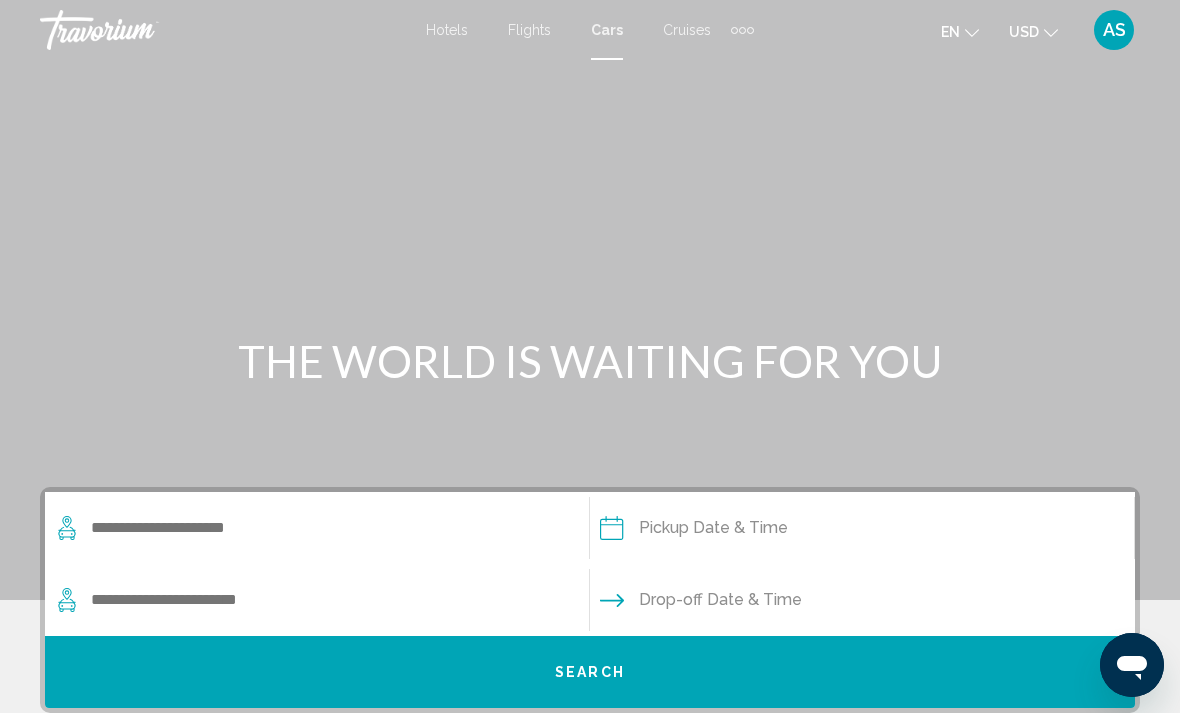 click on "Cruises" at bounding box center (687, 30) 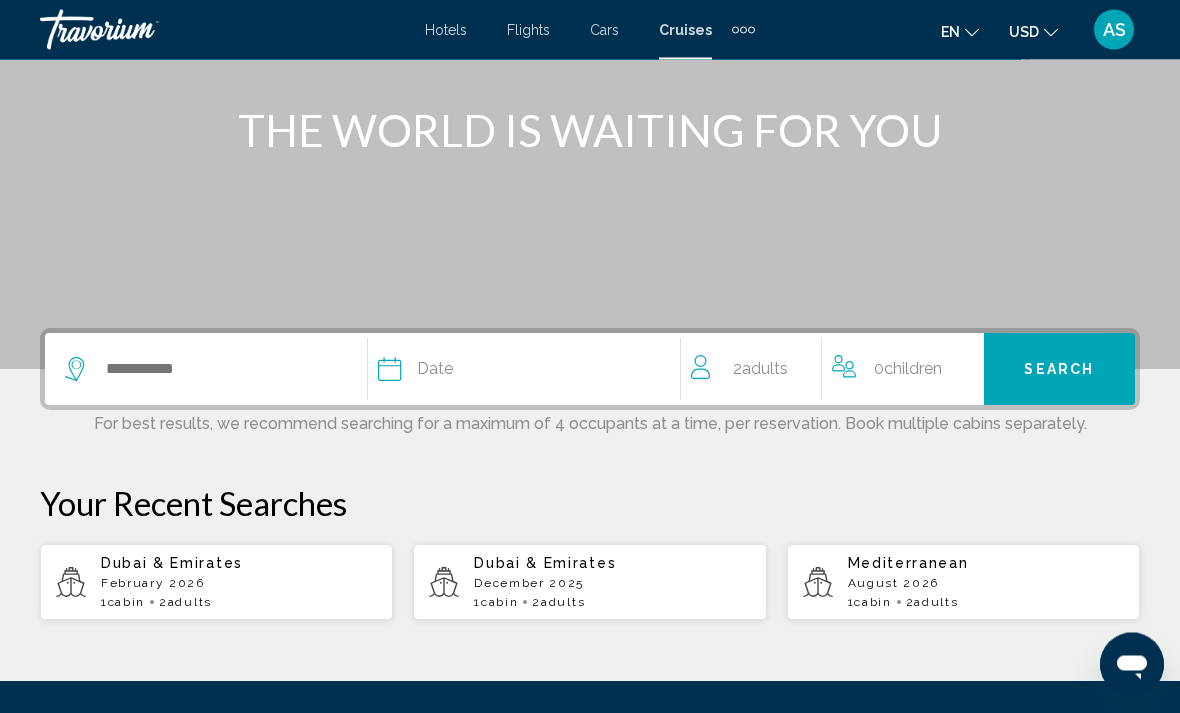 scroll, scrollTop: 378, scrollLeft: 0, axis: vertical 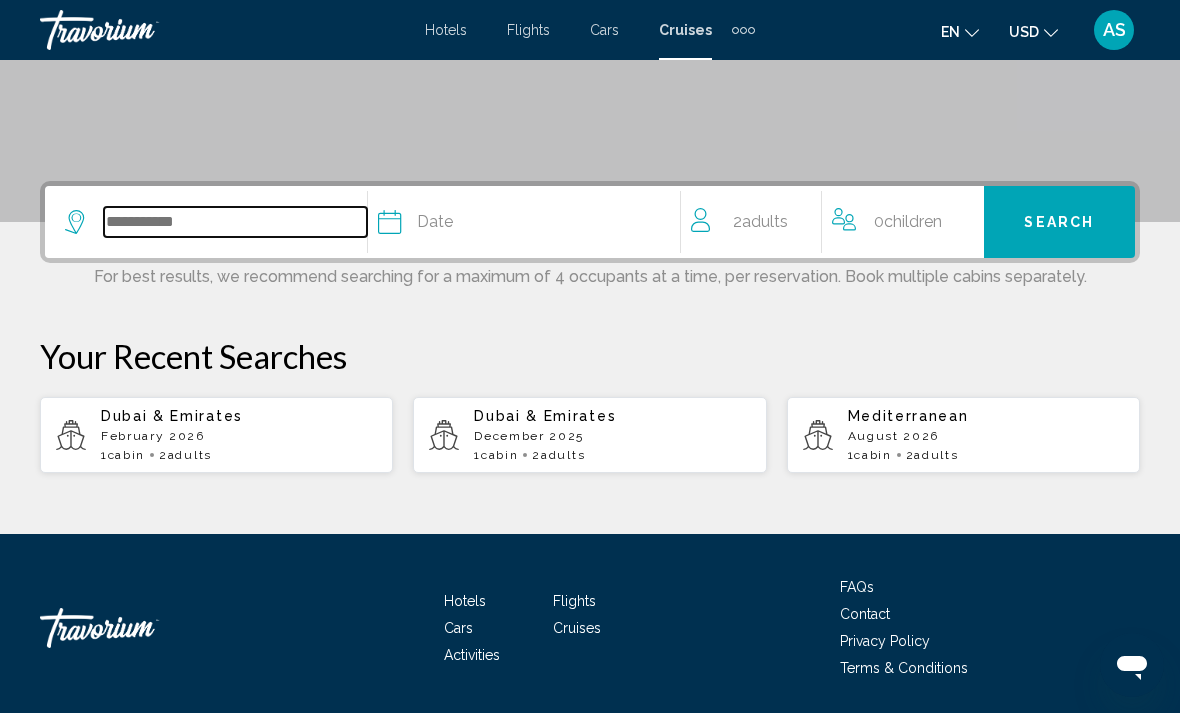 click at bounding box center [235, 222] 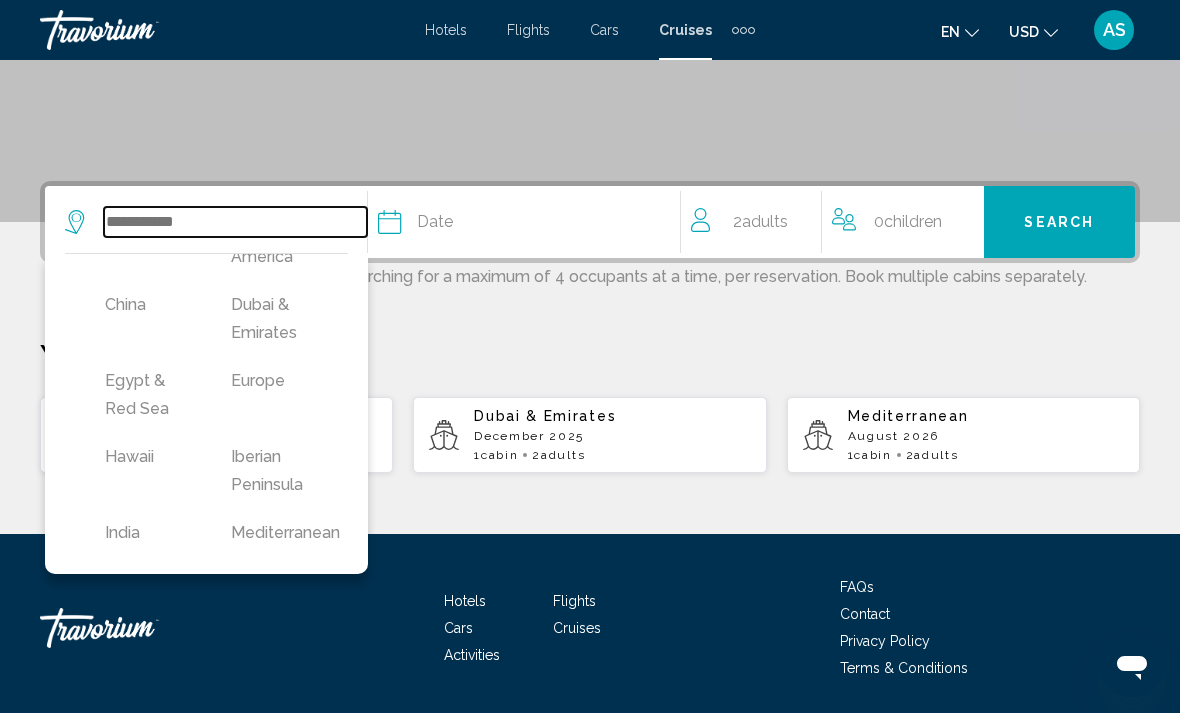 scroll, scrollTop: 344, scrollLeft: 0, axis: vertical 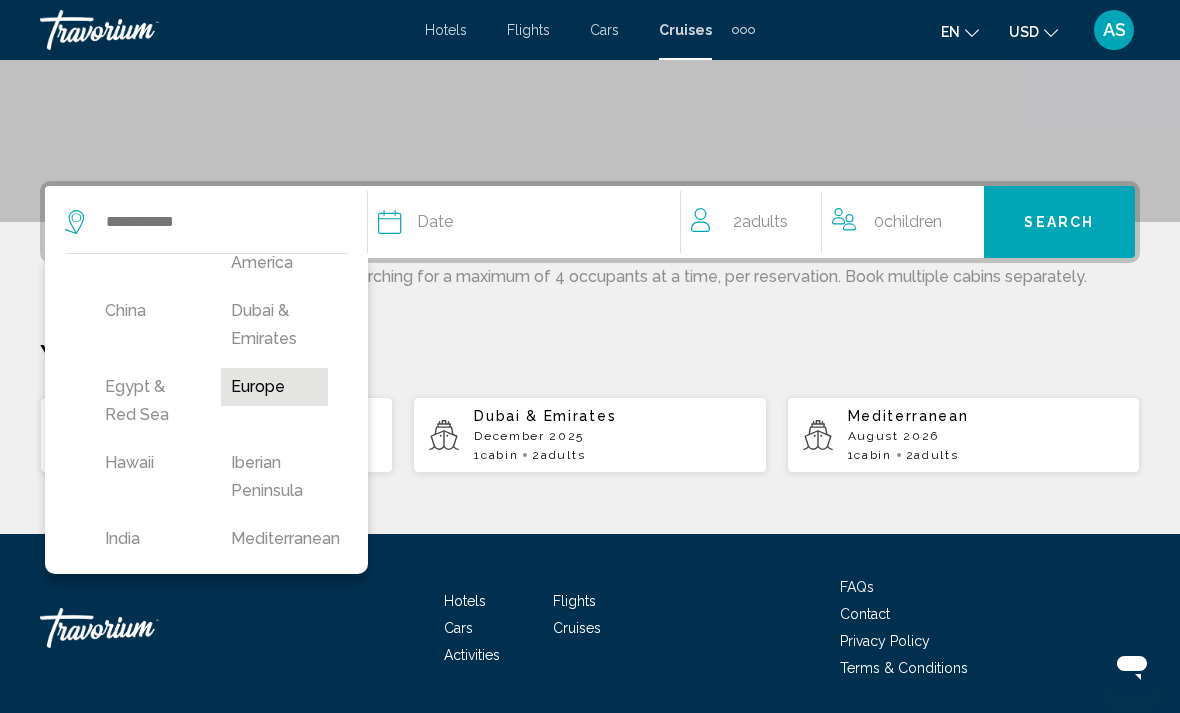 click on "Europe" at bounding box center [274, 387] 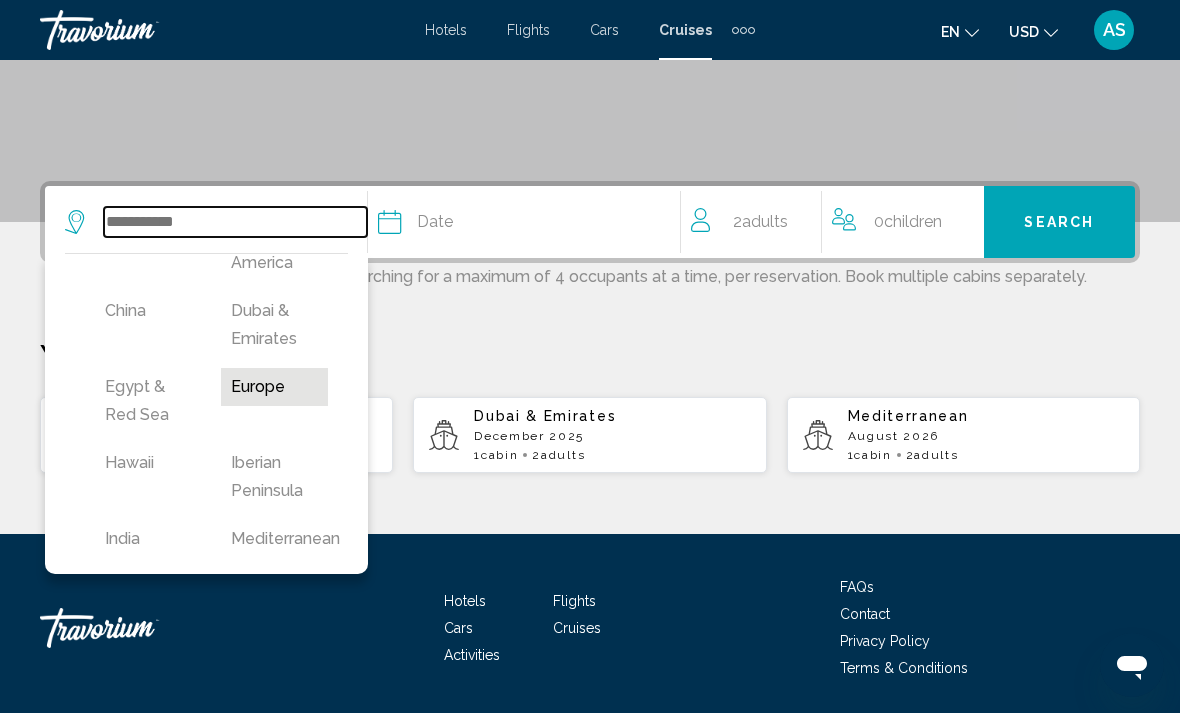 type on "******" 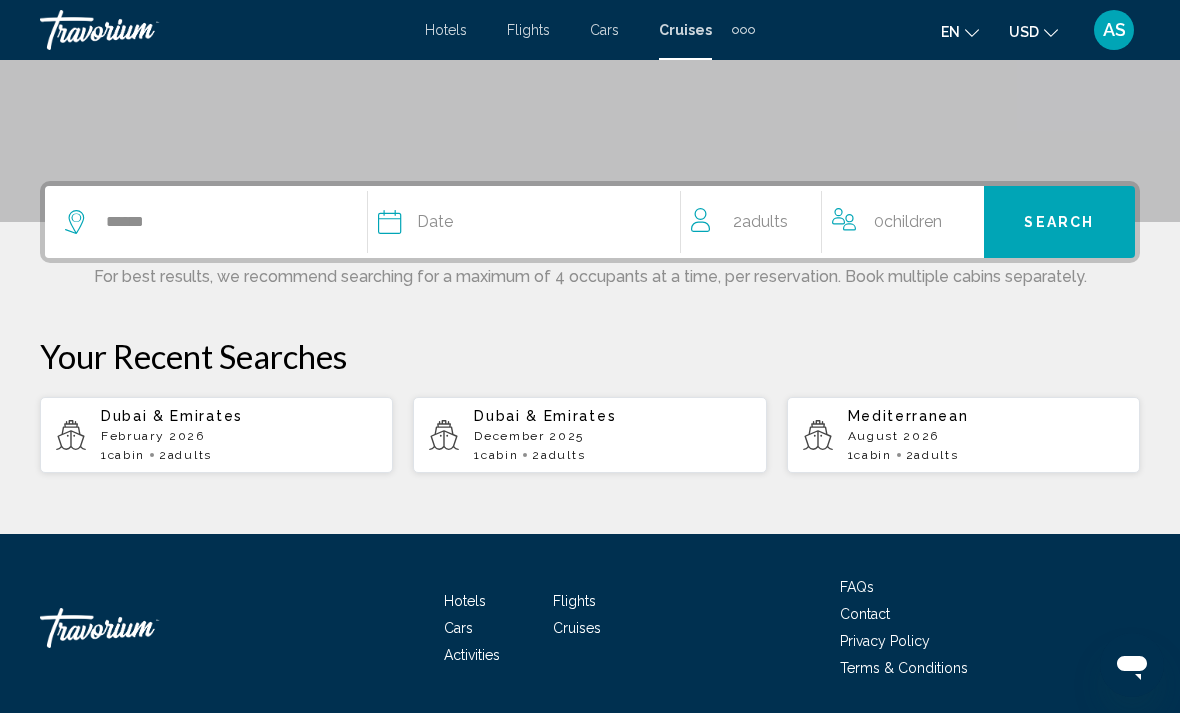 click on "Date" 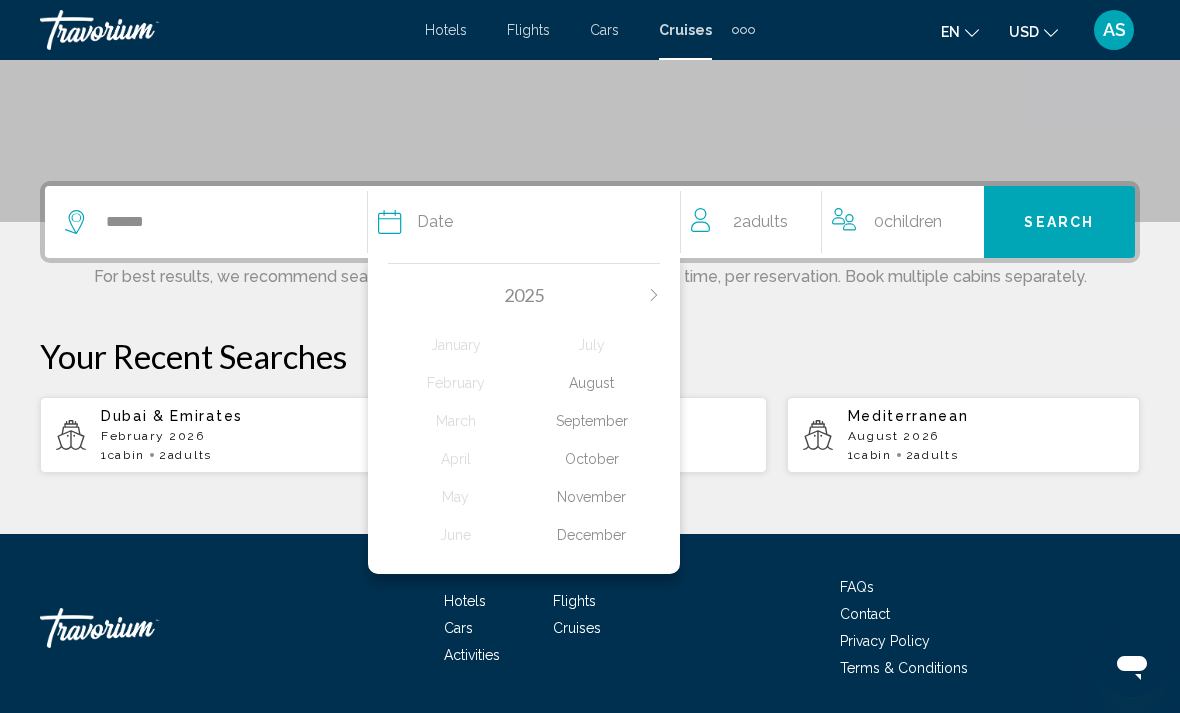 click on "November" 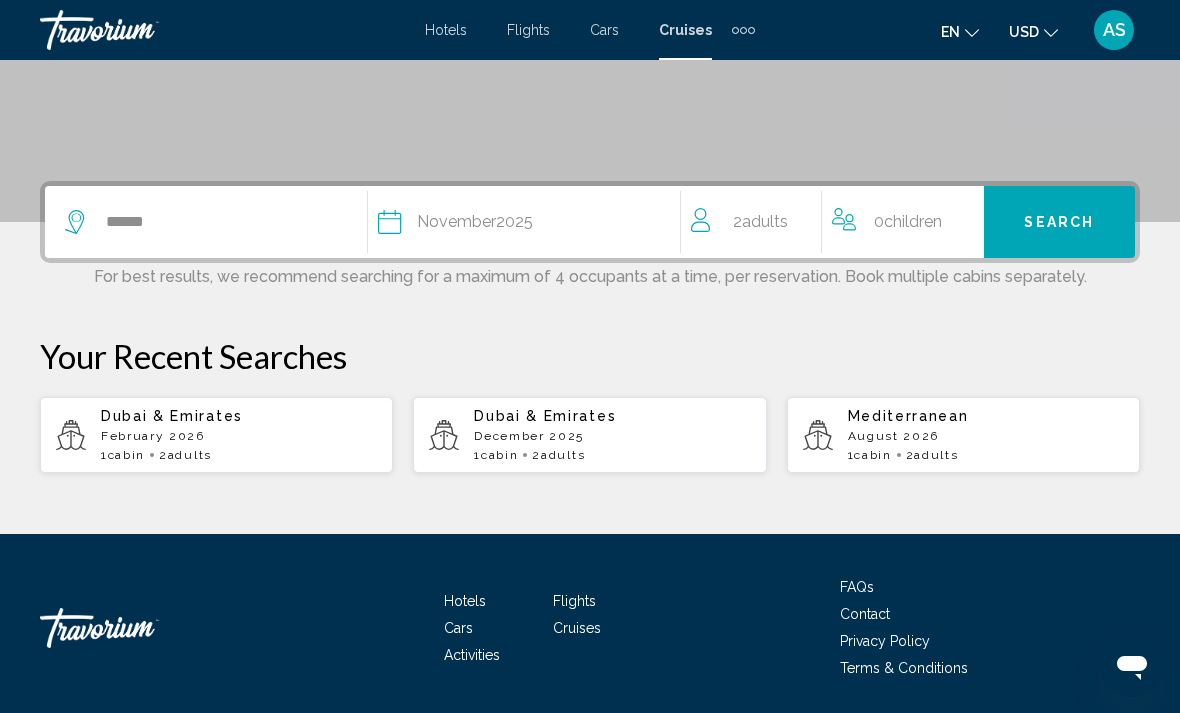 click on "Search" at bounding box center (1059, 223) 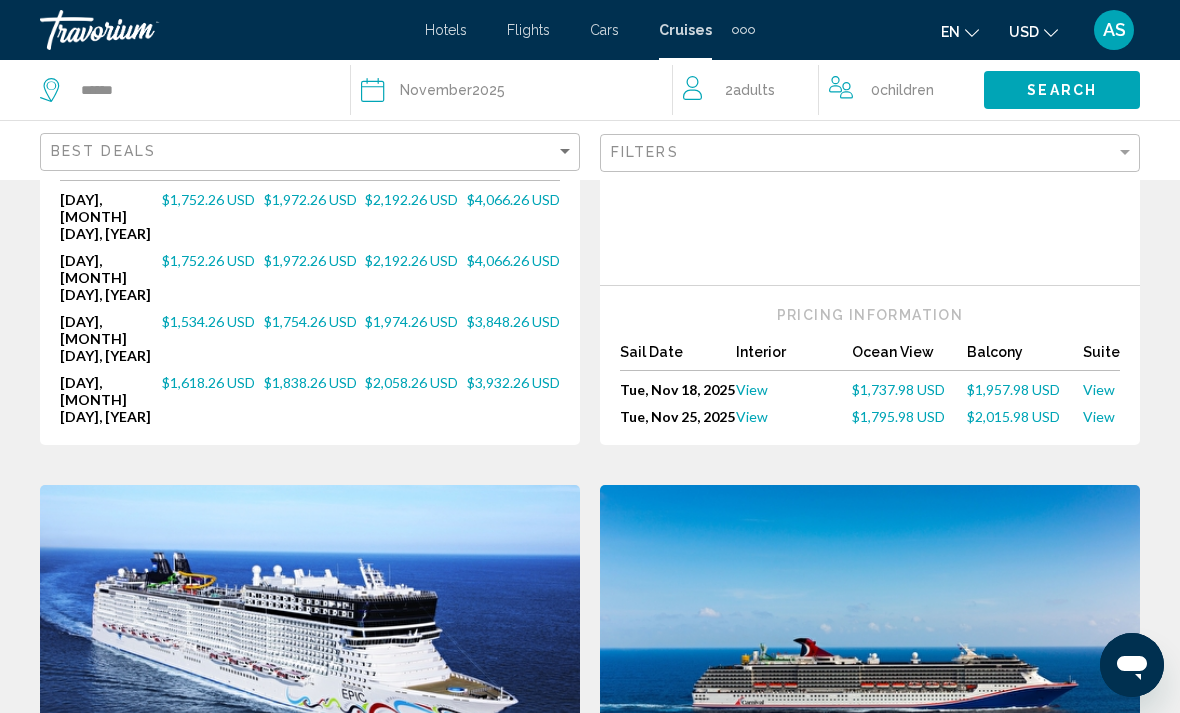 scroll, scrollTop: 2612, scrollLeft: 0, axis: vertical 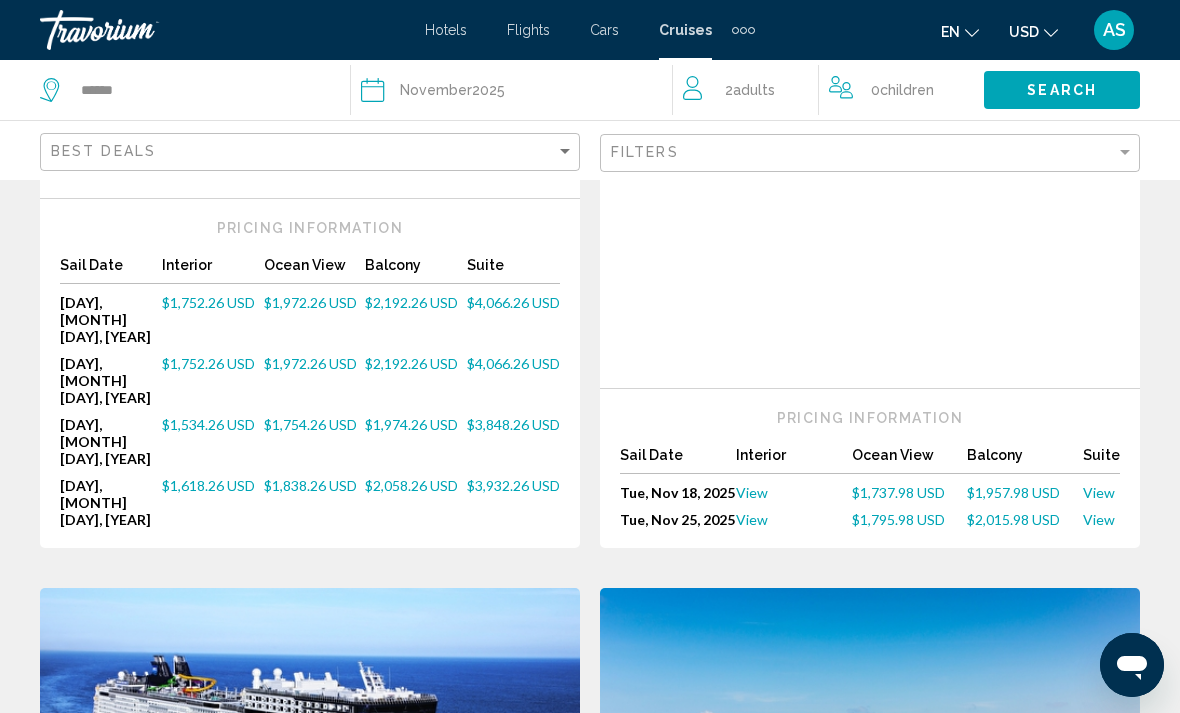 type on "*" 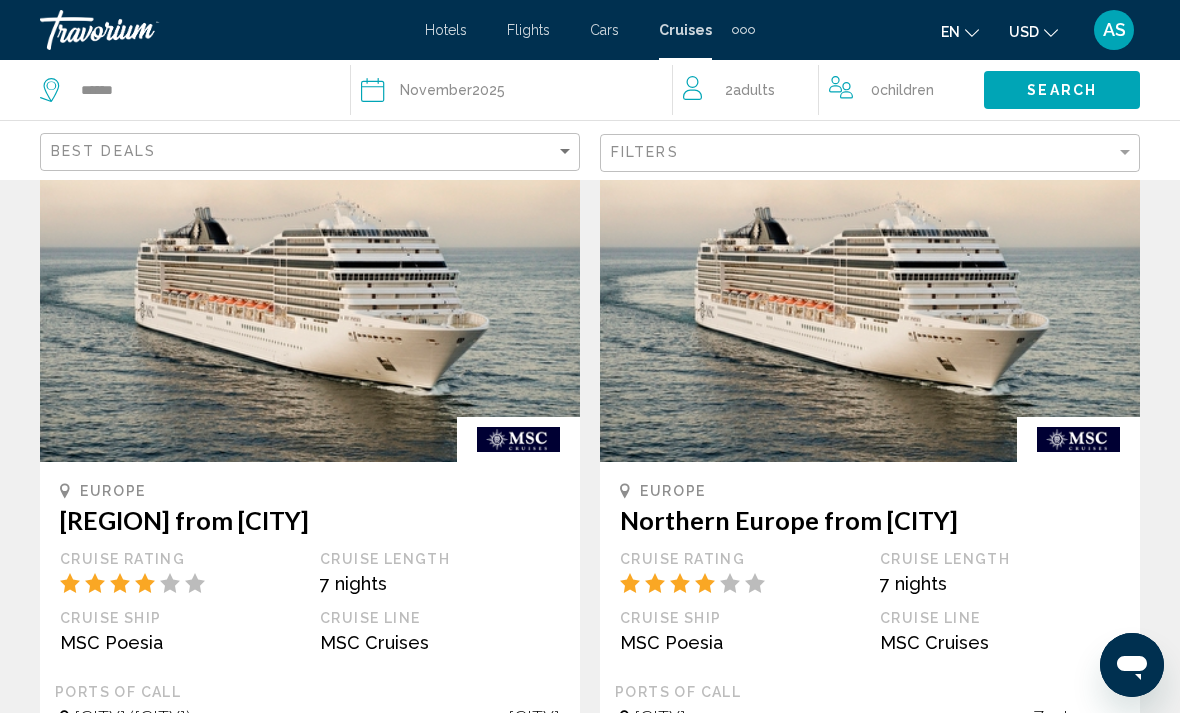 scroll, scrollTop: 1780, scrollLeft: 0, axis: vertical 